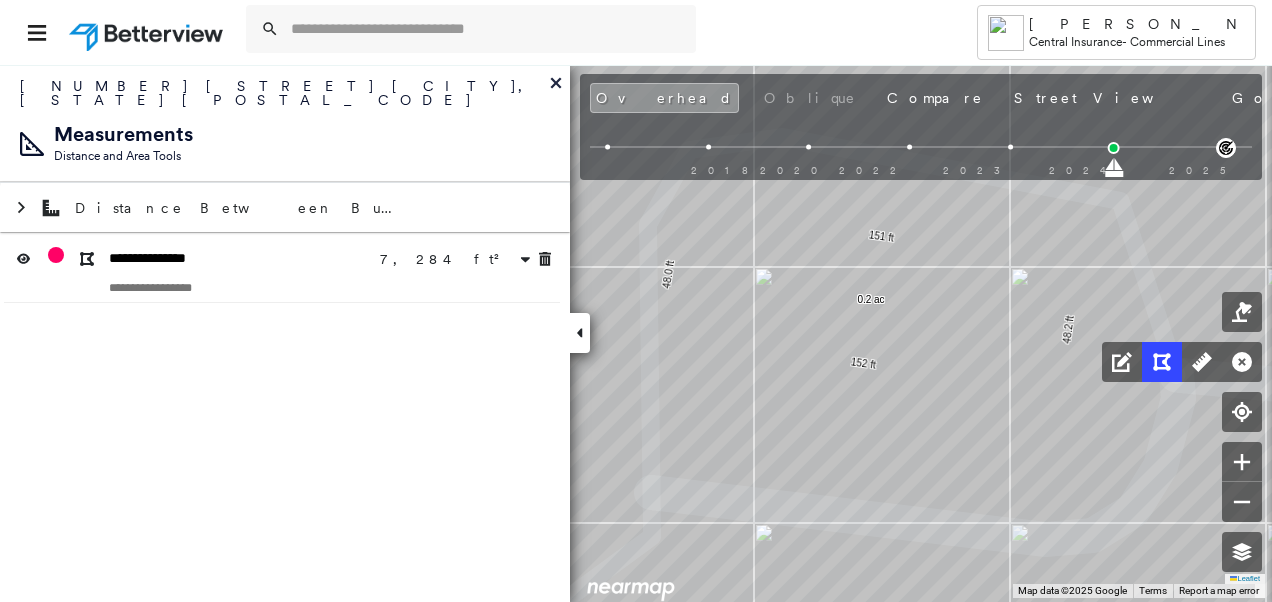 scroll, scrollTop: 0, scrollLeft: 0, axis: both 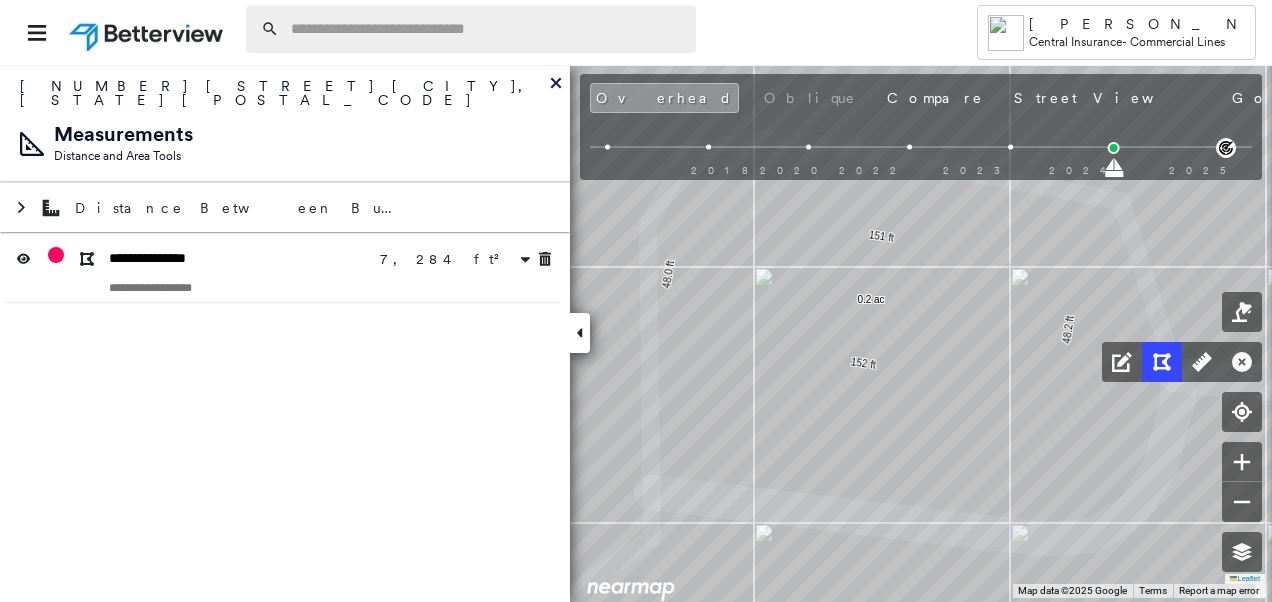 drag, startPoint x: 0, startPoint y: 0, endPoint x: 390, endPoint y: 35, distance: 391.56735 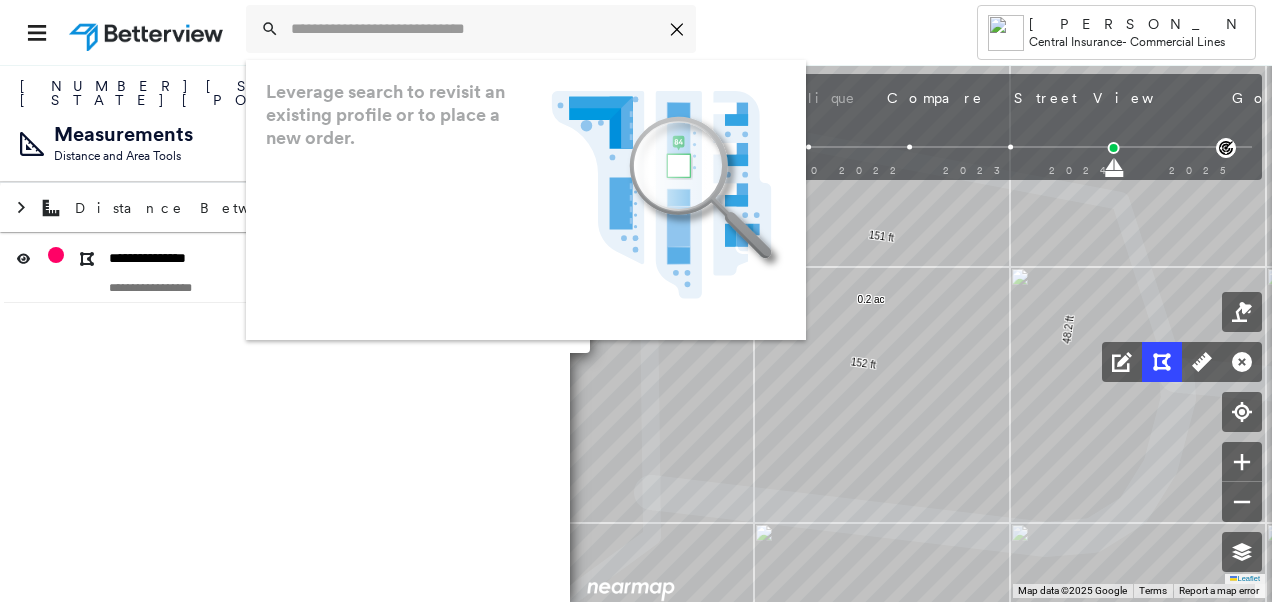 click on "**********" at bounding box center (285, 333) 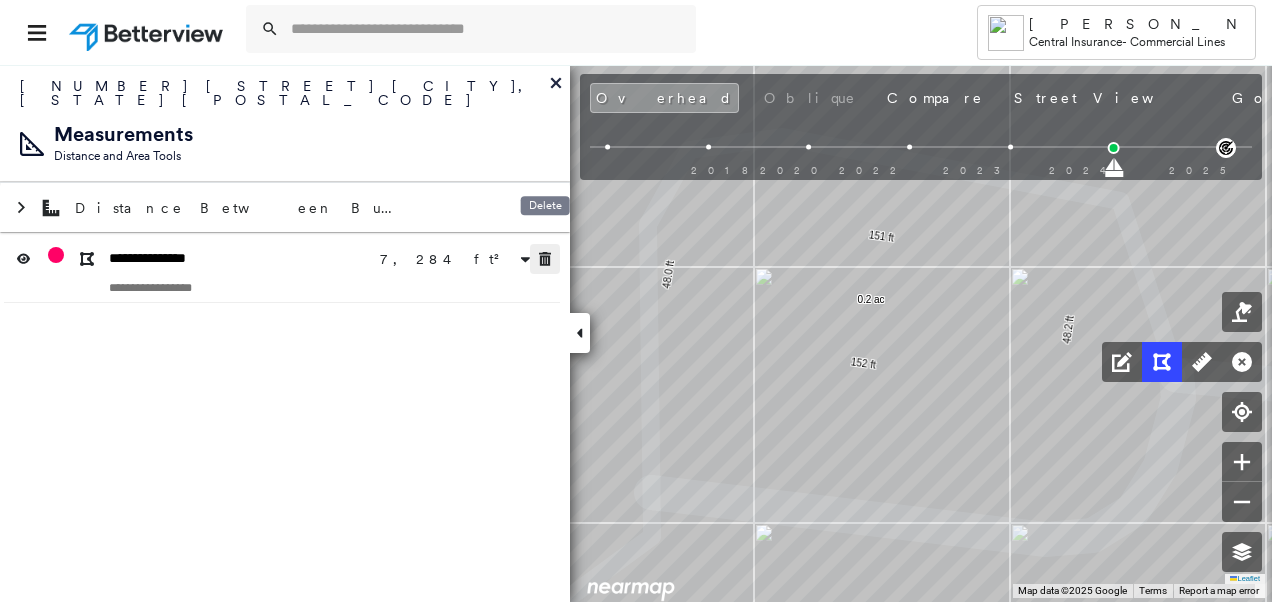 click 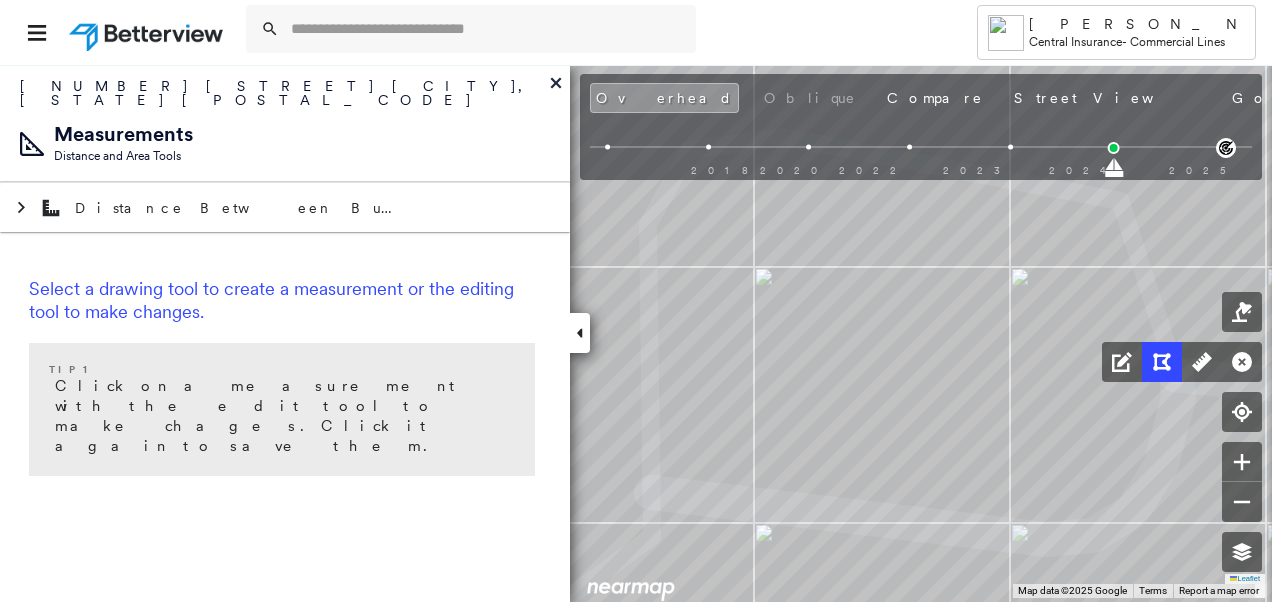 click 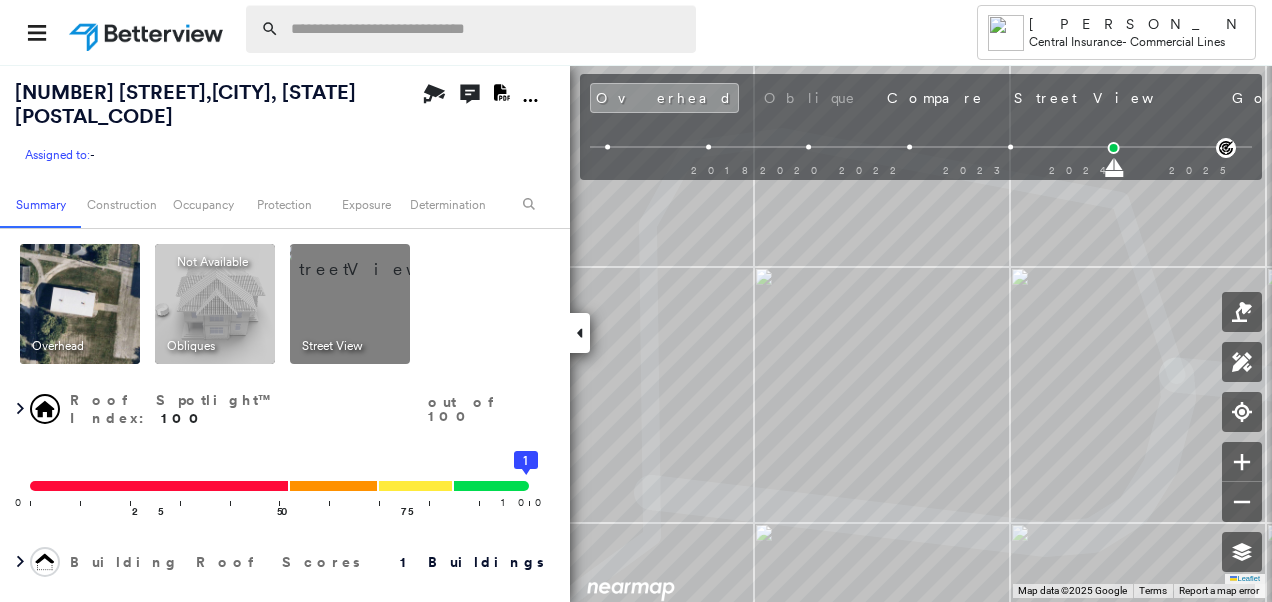 click at bounding box center [487, 29] 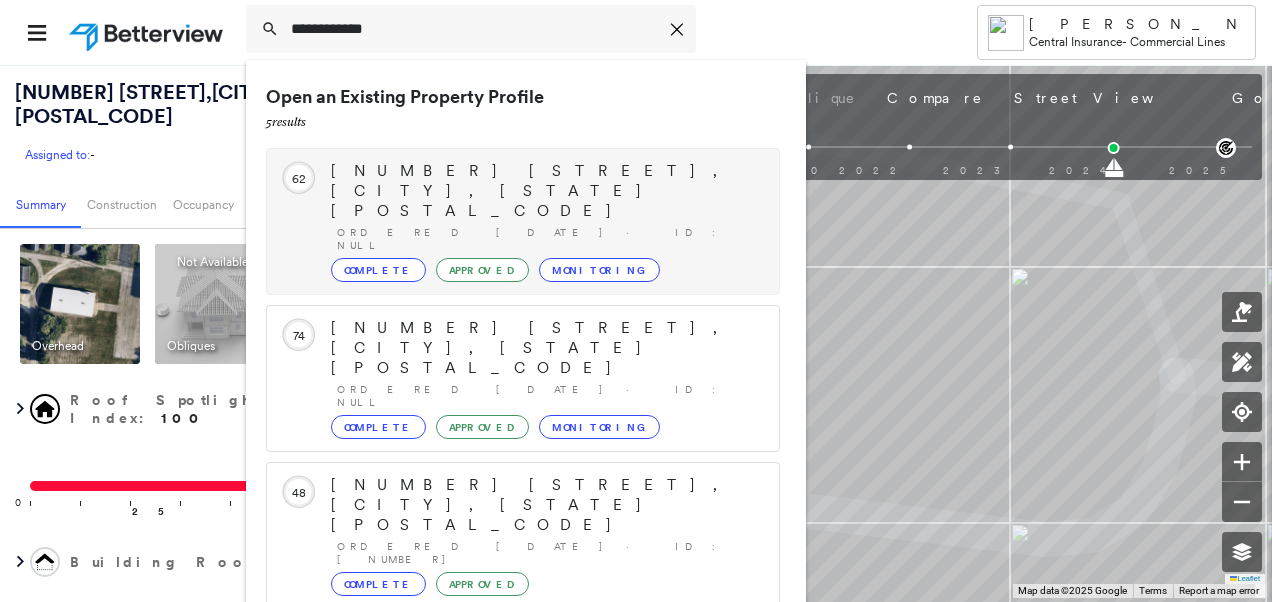 type on "**********" 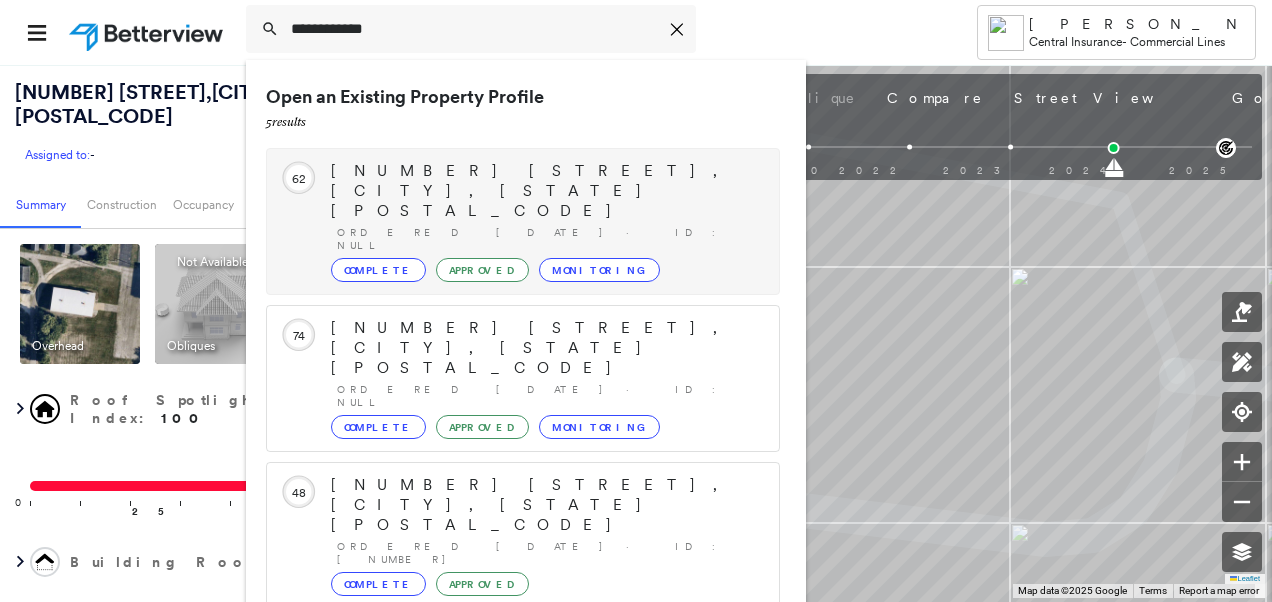 click on "[NUMBER] [STREET], [CITY], [STATE] Ordered [MONTH]/[DAY]/[YEAR] · ID: null Complete Approved Monitoring" at bounding box center [545, 221] 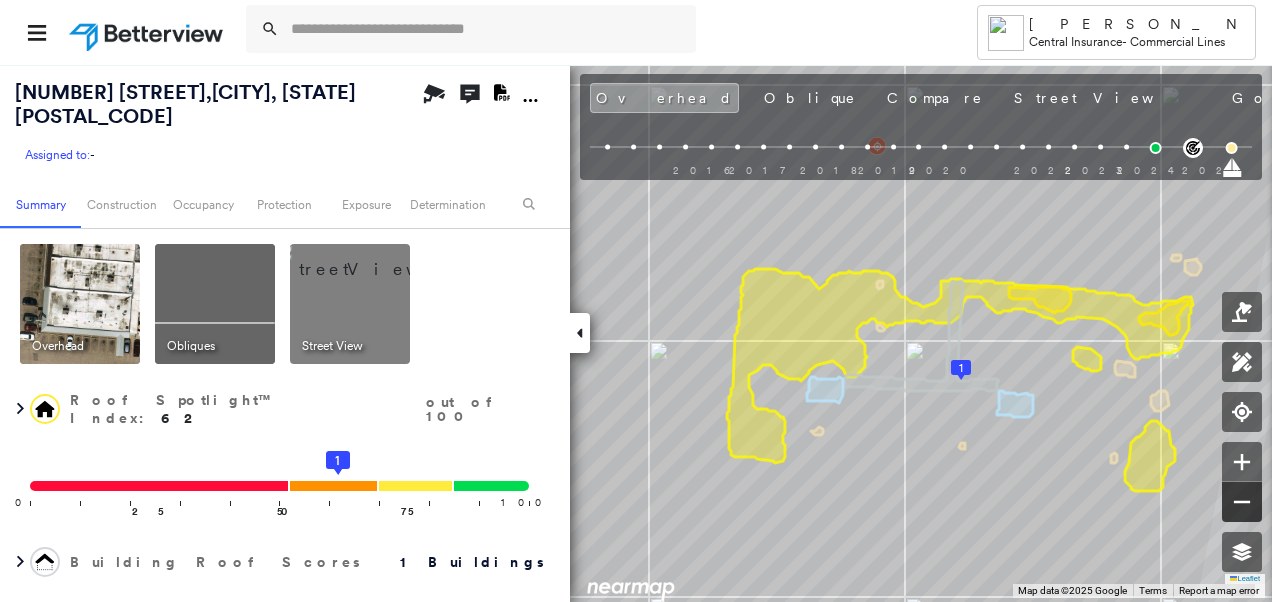 click 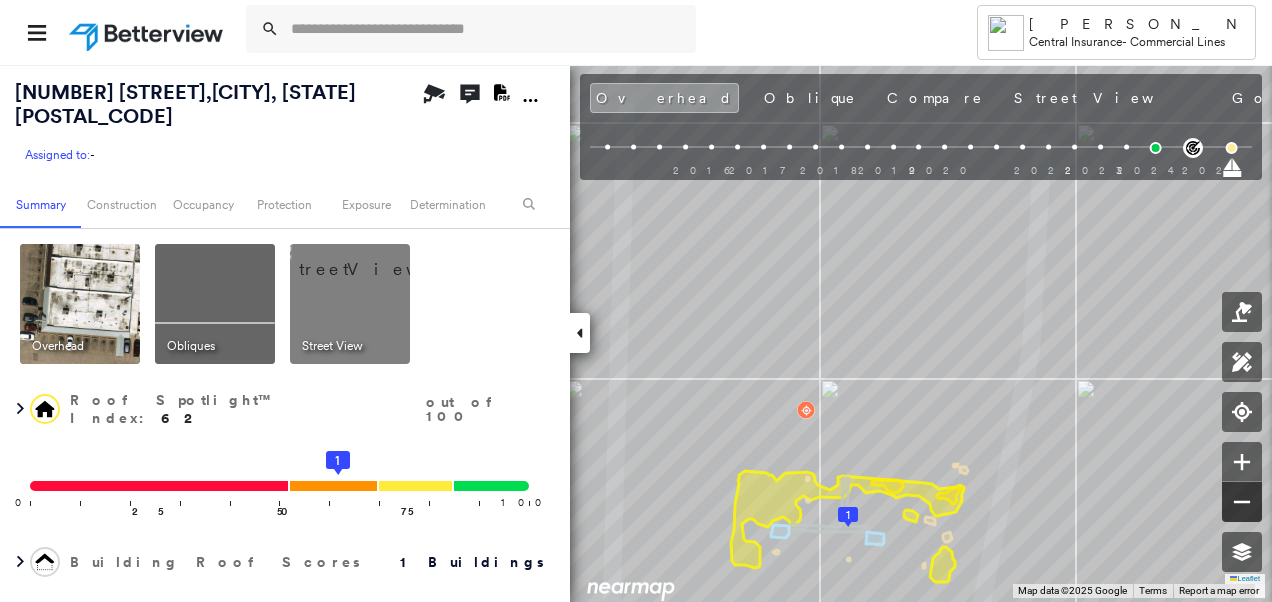 click at bounding box center (1242, 502) 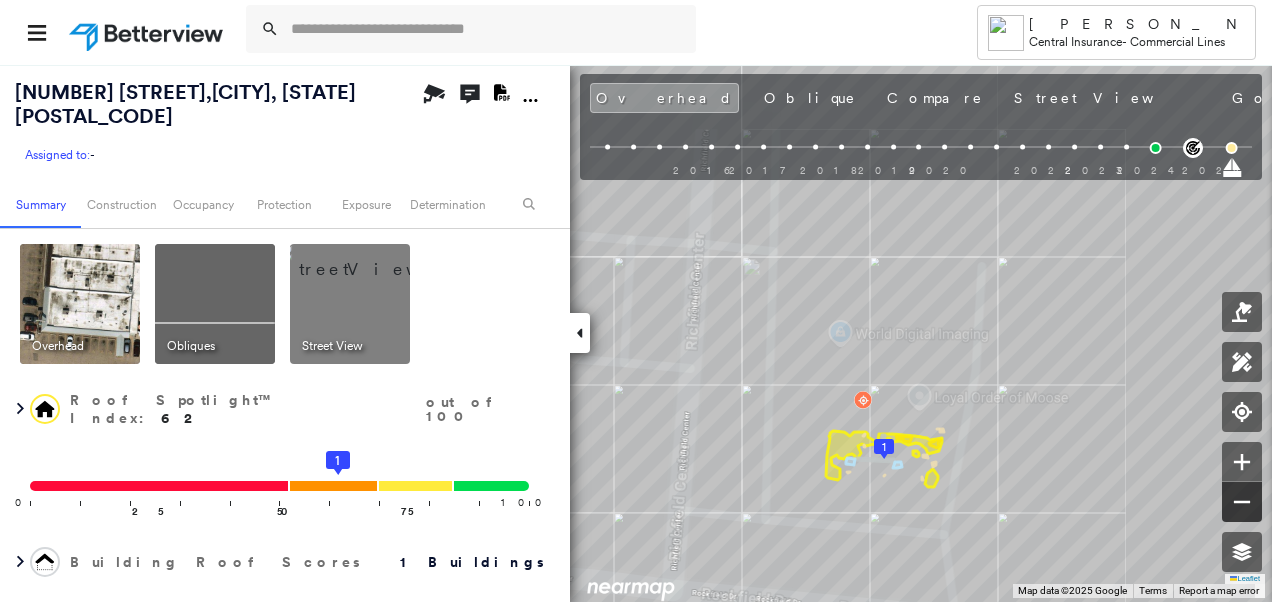 click at bounding box center (1242, 502) 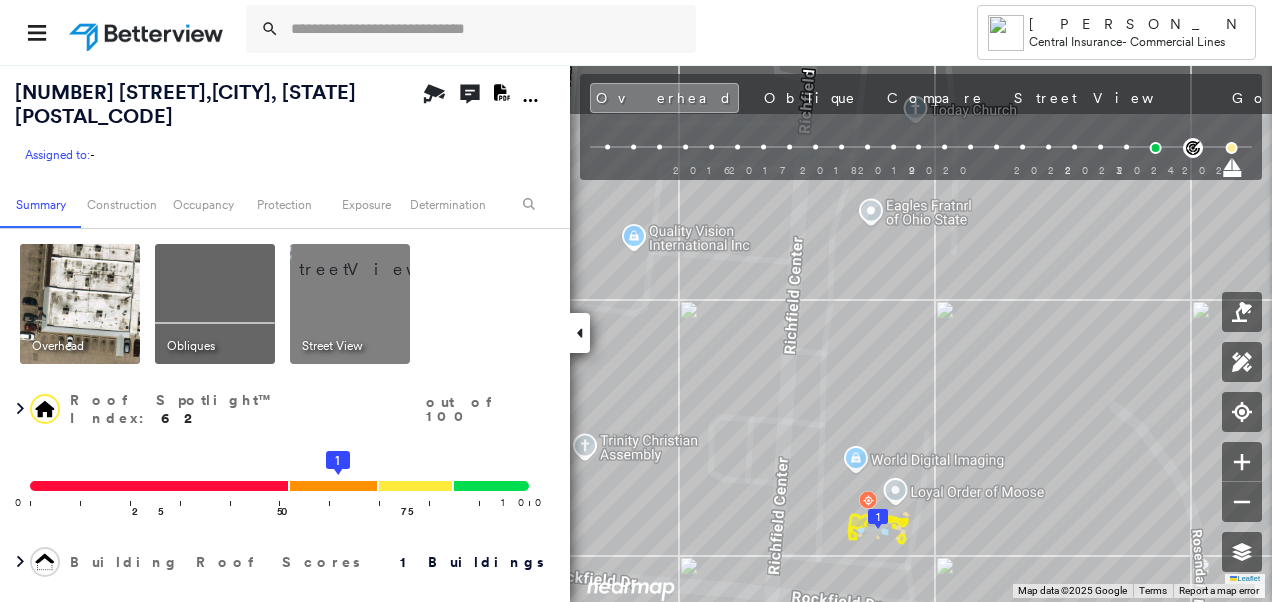 click on "Tower Jim Lewis Central Insurance  -   Commercial Lines 1134  Richfield Ctr ,  Beavercreek, OH 45430 Assigned to:  - Assigned to:  - Assigned to:  - Open Comments Download PDF Report Summary Construction Occupancy Protection Exposure Determination Overhead Obliques Street View Roof Spotlight™ Index :  62 out of 100 0 100 25 50 75 1 Building Roof Scores 1 Buildings Policy Information Flags :  1 (0 cleared, 1 uncleared) Construction Roof Spotlights :  Ponding, Staining, HVAC, Vent, Pipe Property Features Roof Size & Shape :  1 building  - Mansard | Roof Coating Assessor and MLS Details BuildZoom - Building Permit Data and Analysis Property Lookup Occupancy Ownership Place Detail Geocode Protection Protection Exposure FEMA Risk Index Additional Perils Guidewire HazardHub HazardHub Risks Determination Flags :  1 (0 cleared, 1 uncleared) Uncleared Flags (1) Cleared Flags  (0) LOW Low Priority Flagged 02/27/25 Clear Action Taken New Entry History Quote/New Business Terms & Conditions Added ACV Endorsement General" at bounding box center (636, 301) 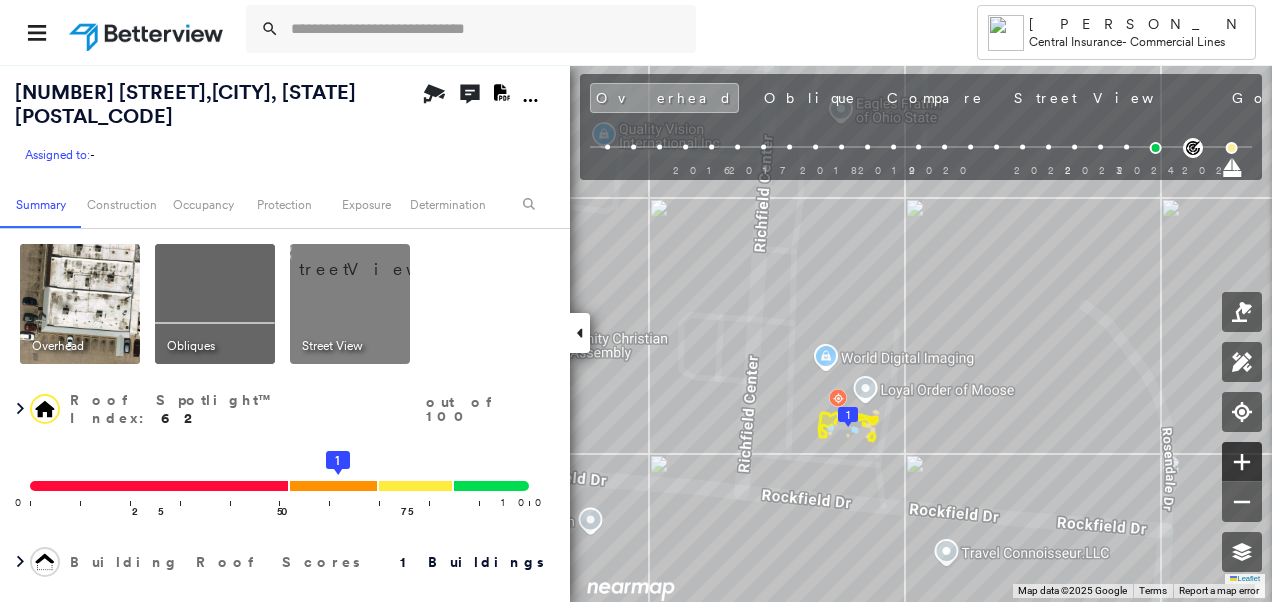 click 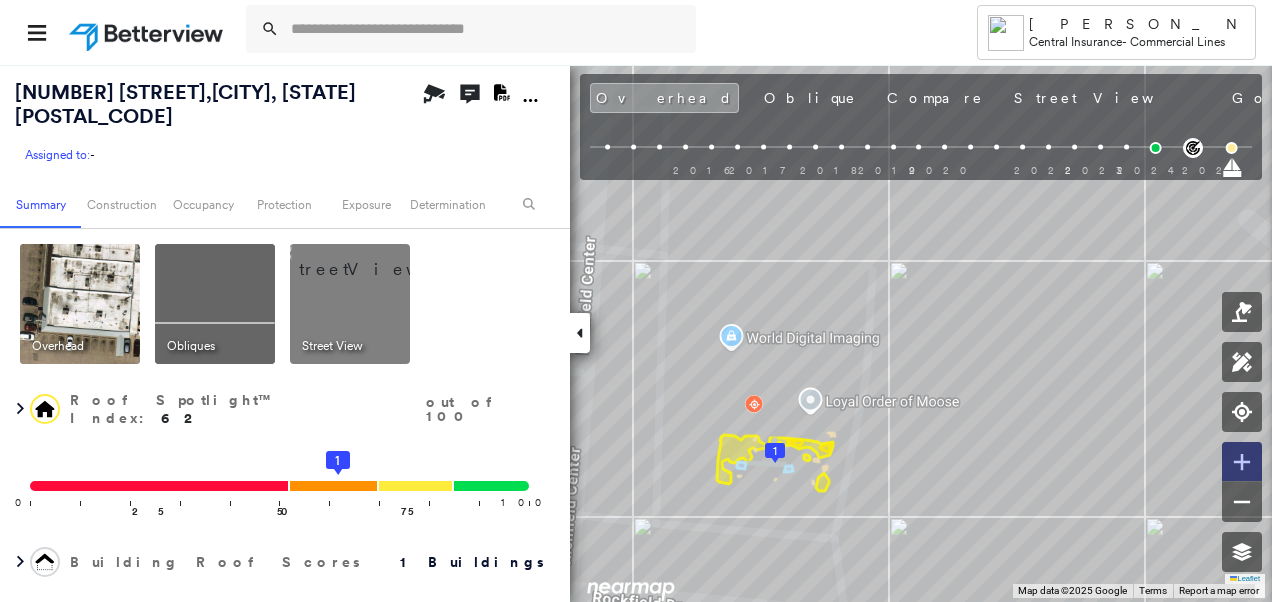 click 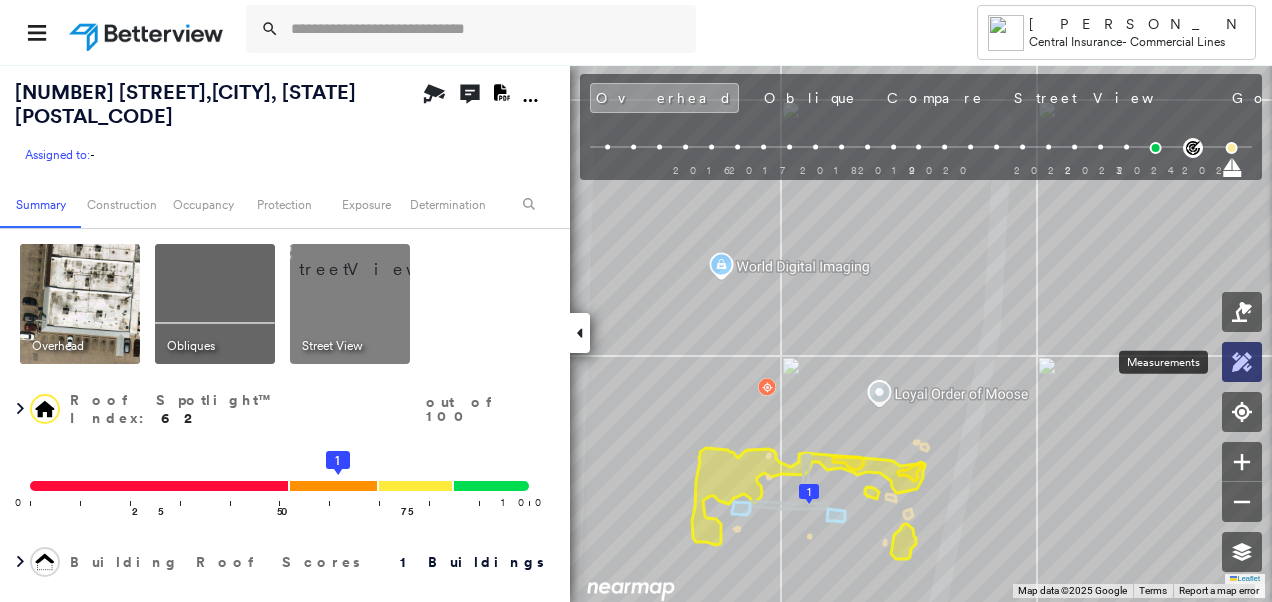 click 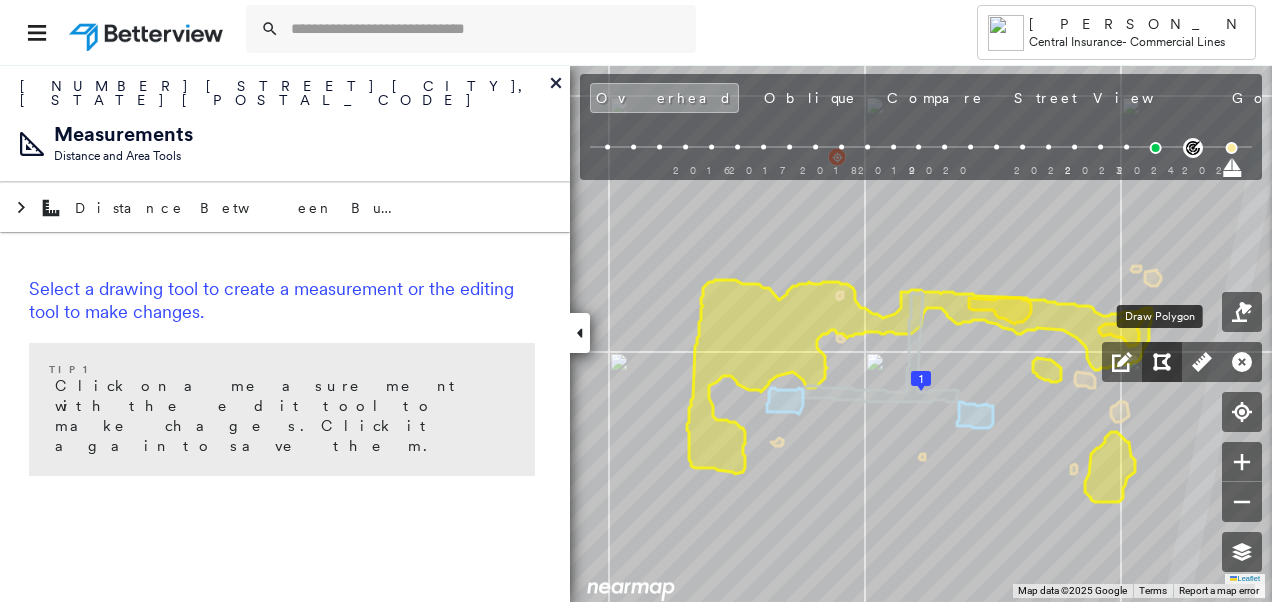 click 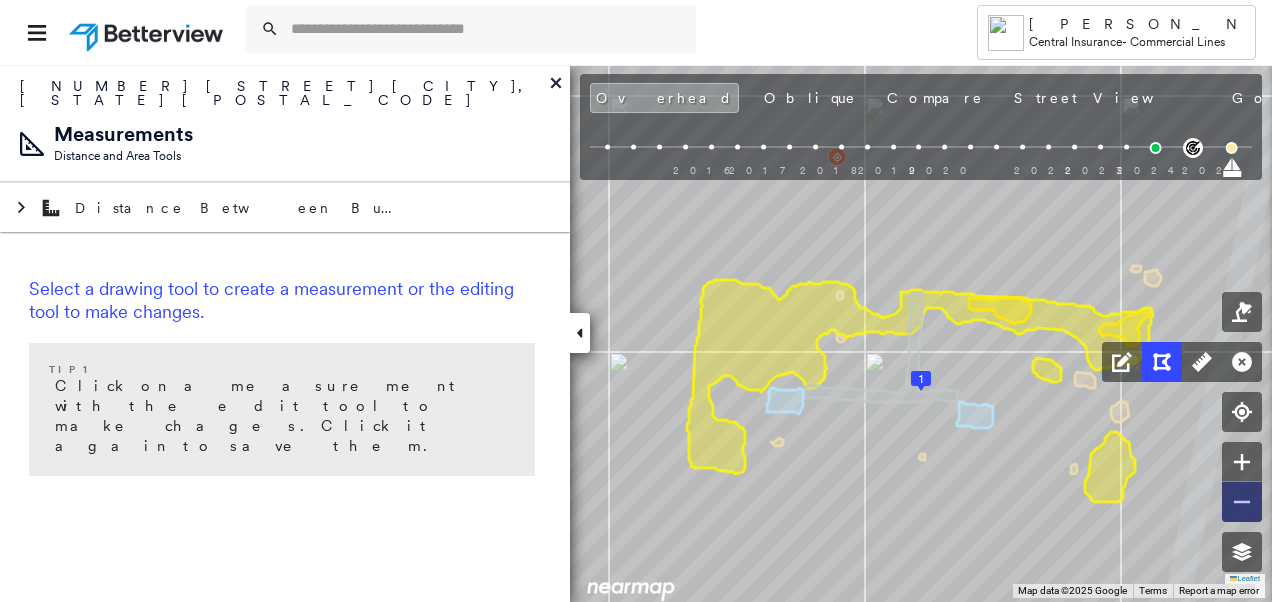 click 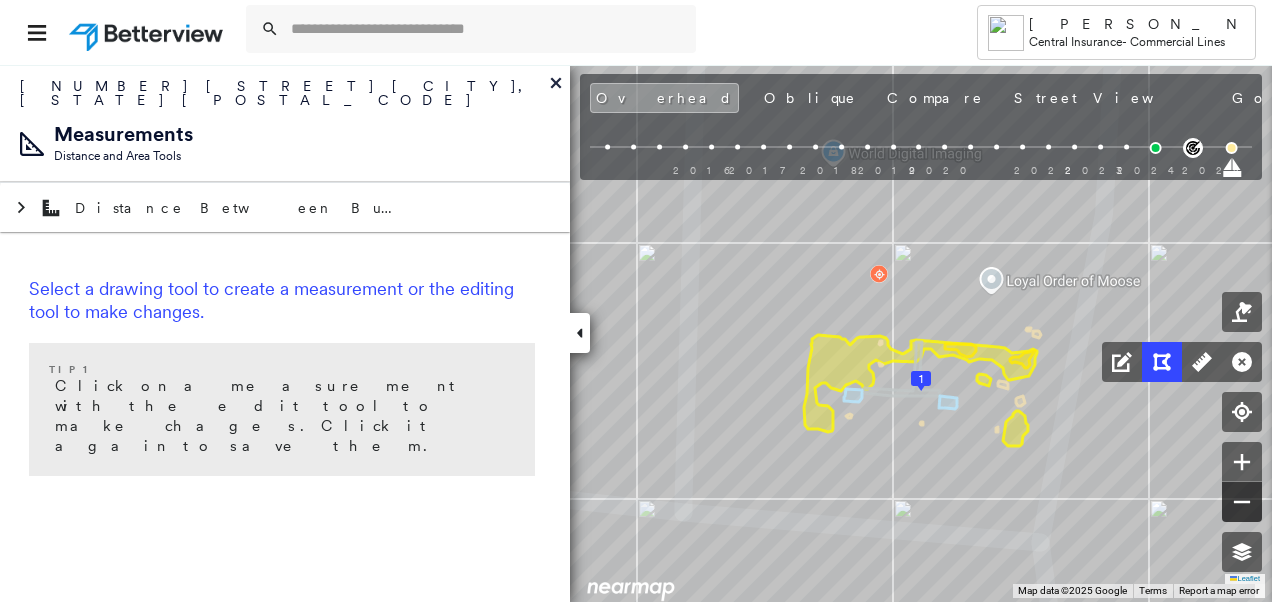 click 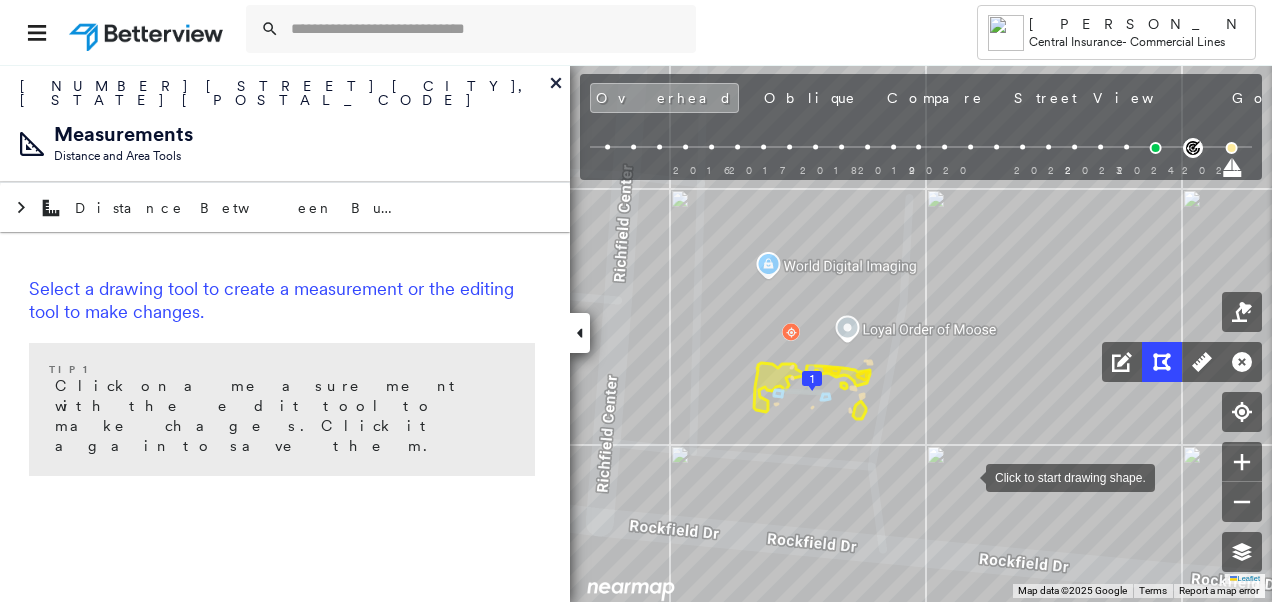 drag, startPoint x: 1076, startPoint y: 476, endPoint x: 967, endPoint y: 476, distance: 109 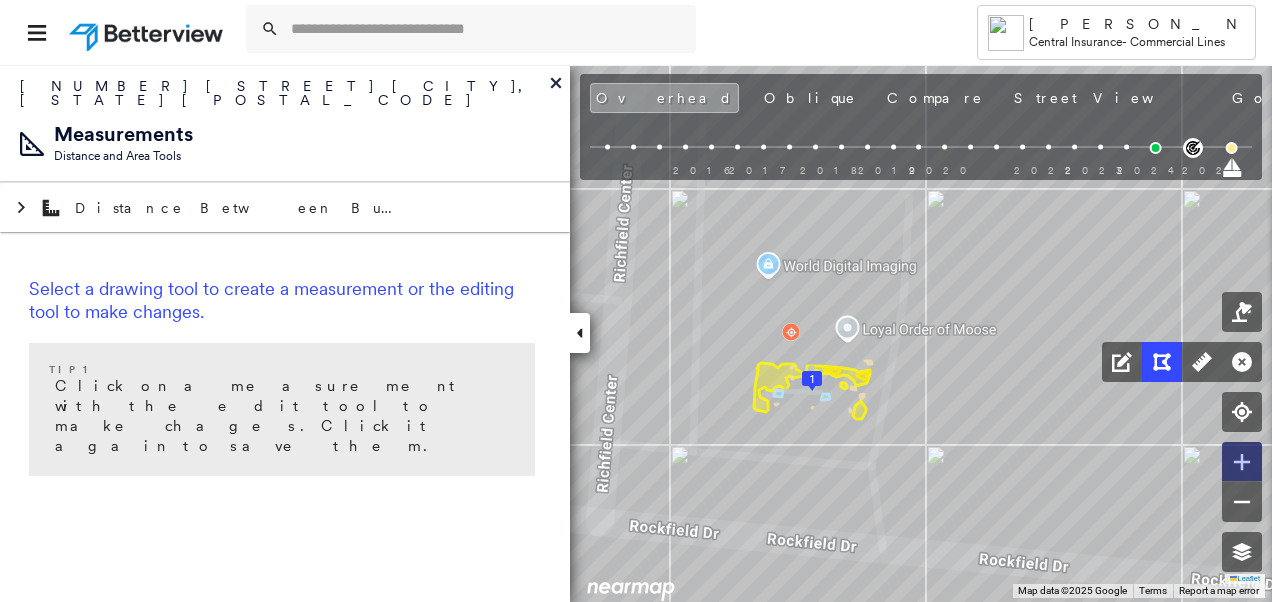 click at bounding box center (1242, 462) 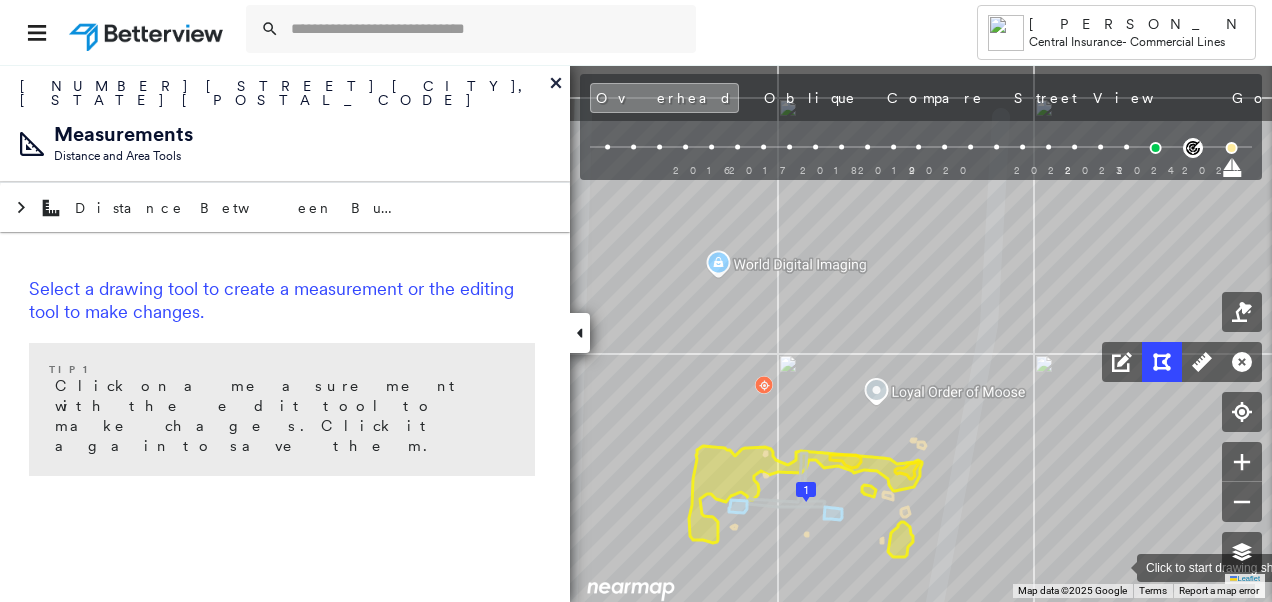 drag, startPoint x: 1013, startPoint y: 455, endPoint x: 1116, endPoint y: 566, distance: 151.42654 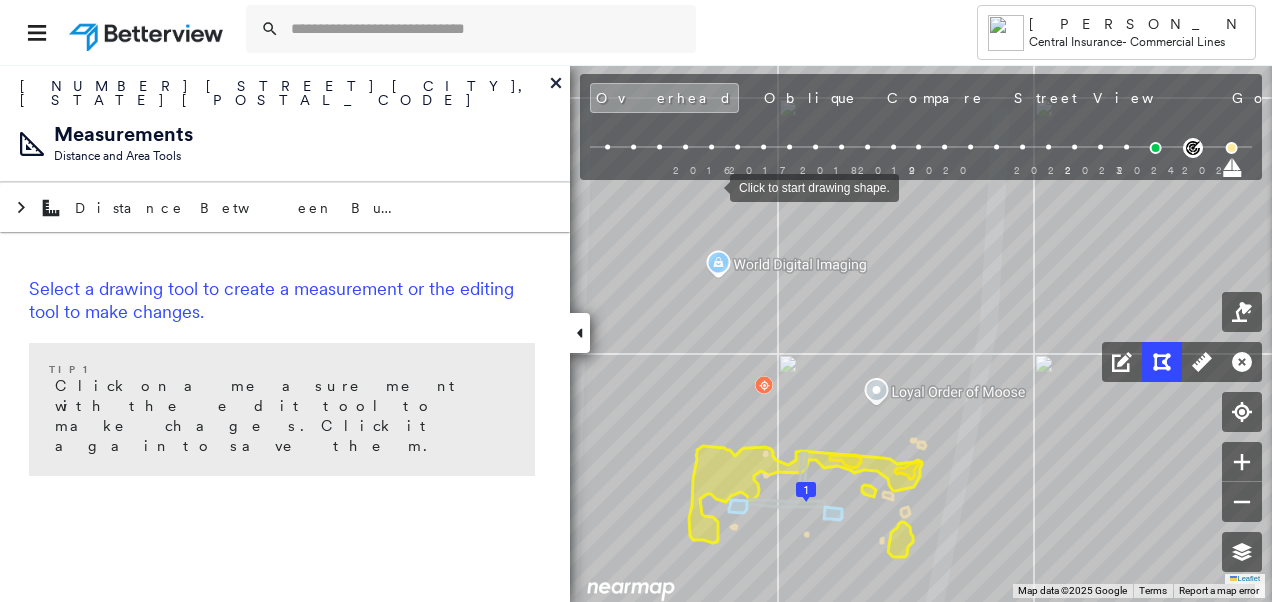 click at bounding box center (710, 186) 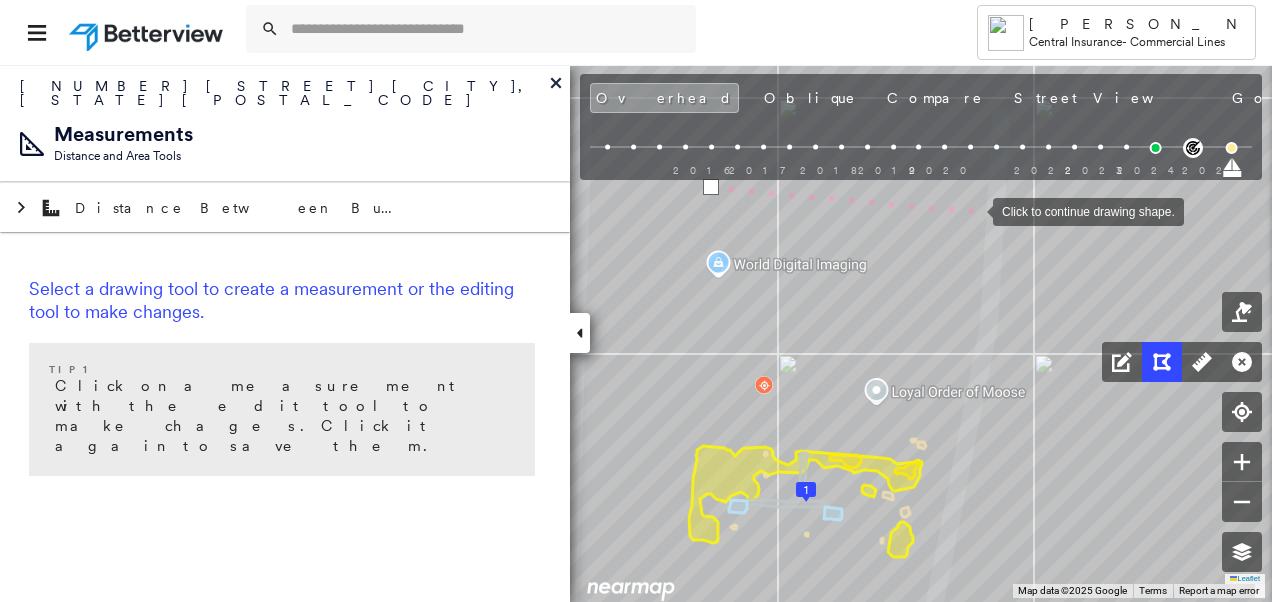 click at bounding box center (973, 210) 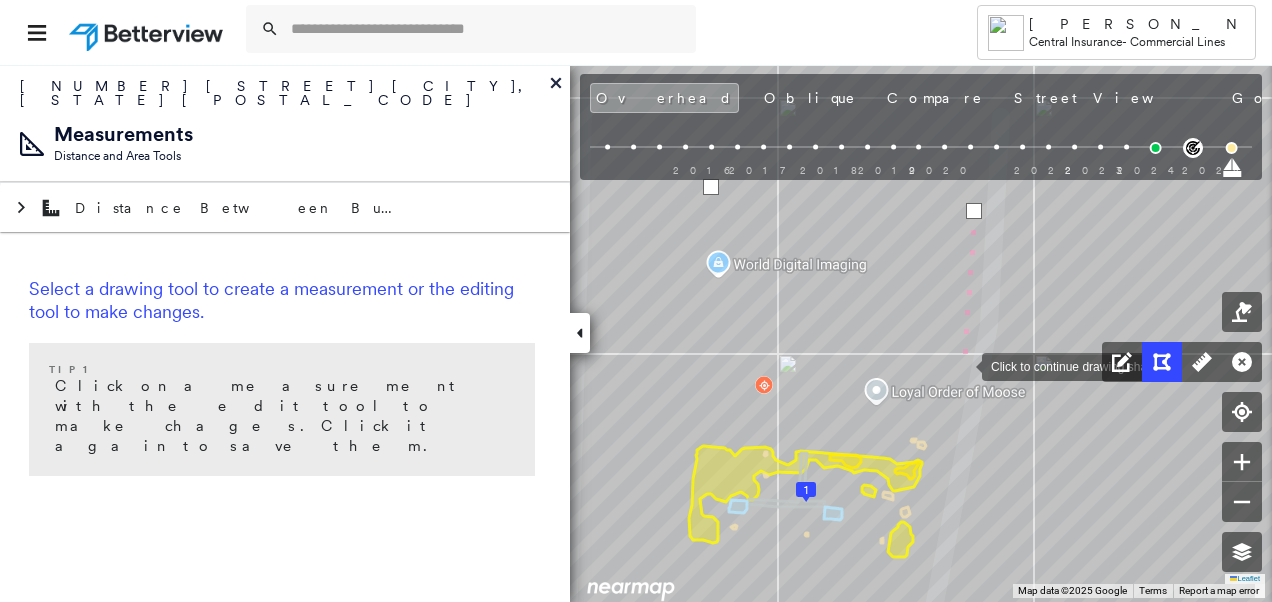 click at bounding box center [962, 365] 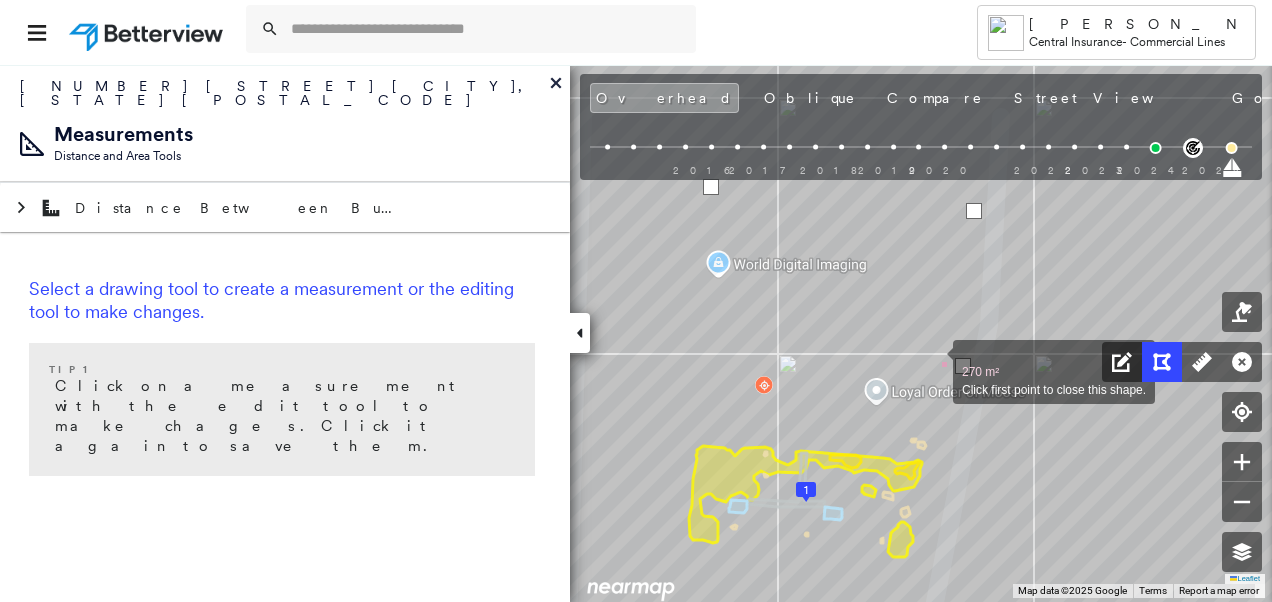 click at bounding box center (933, 361) 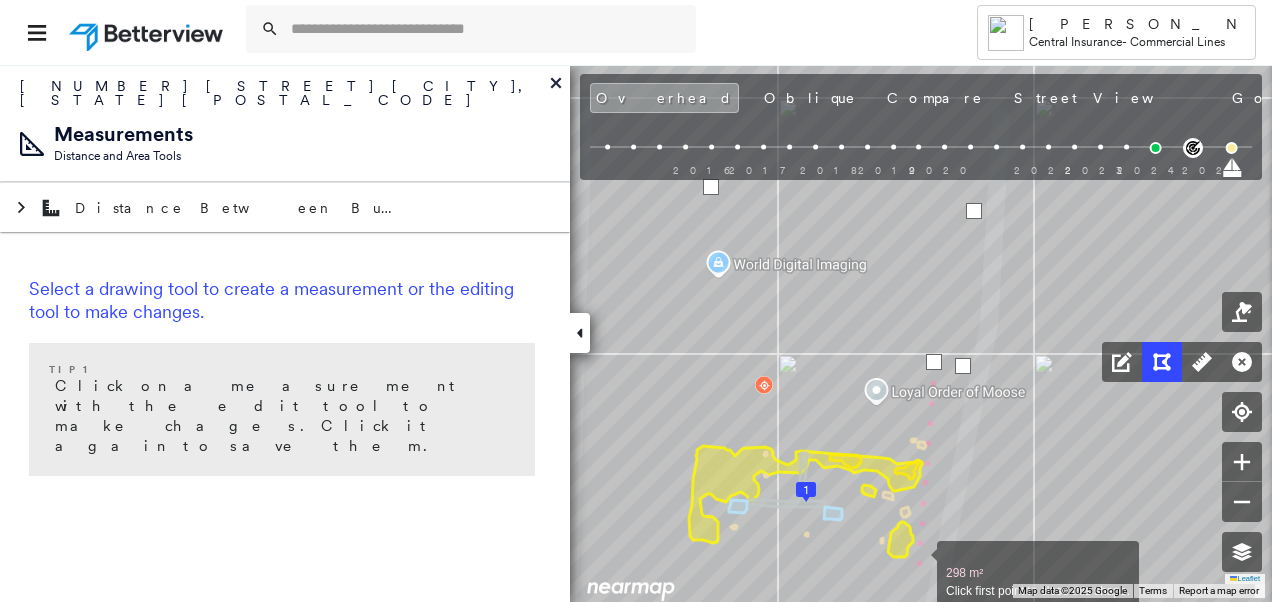 click at bounding box center [917, 562] 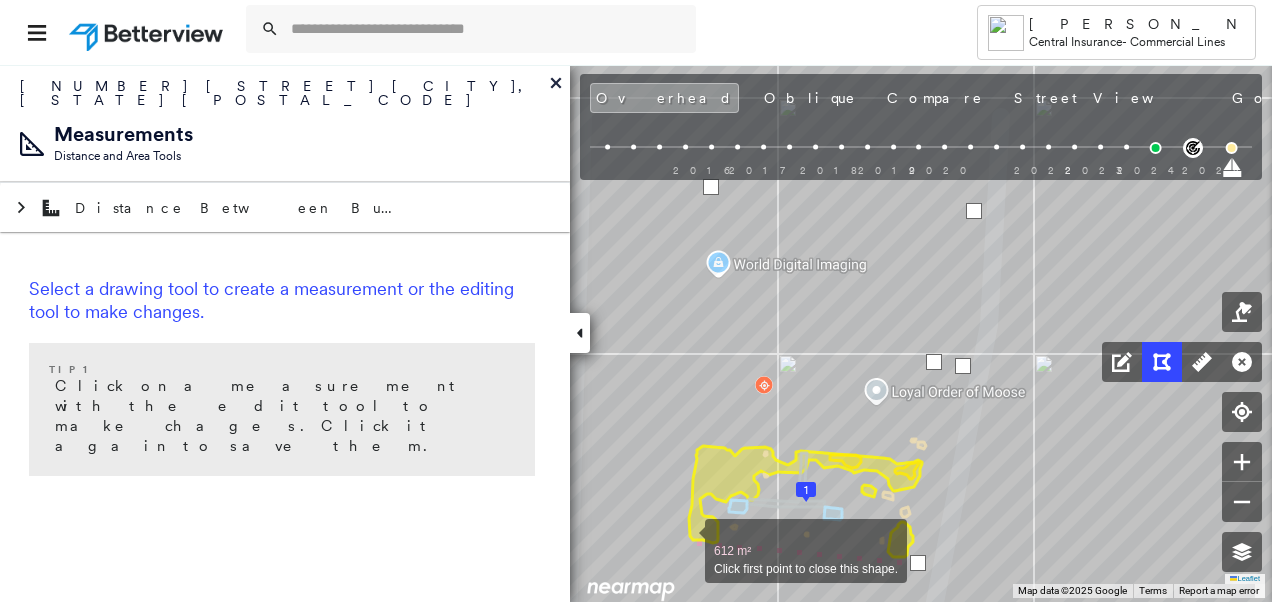 click at bounding box center [685, 540] 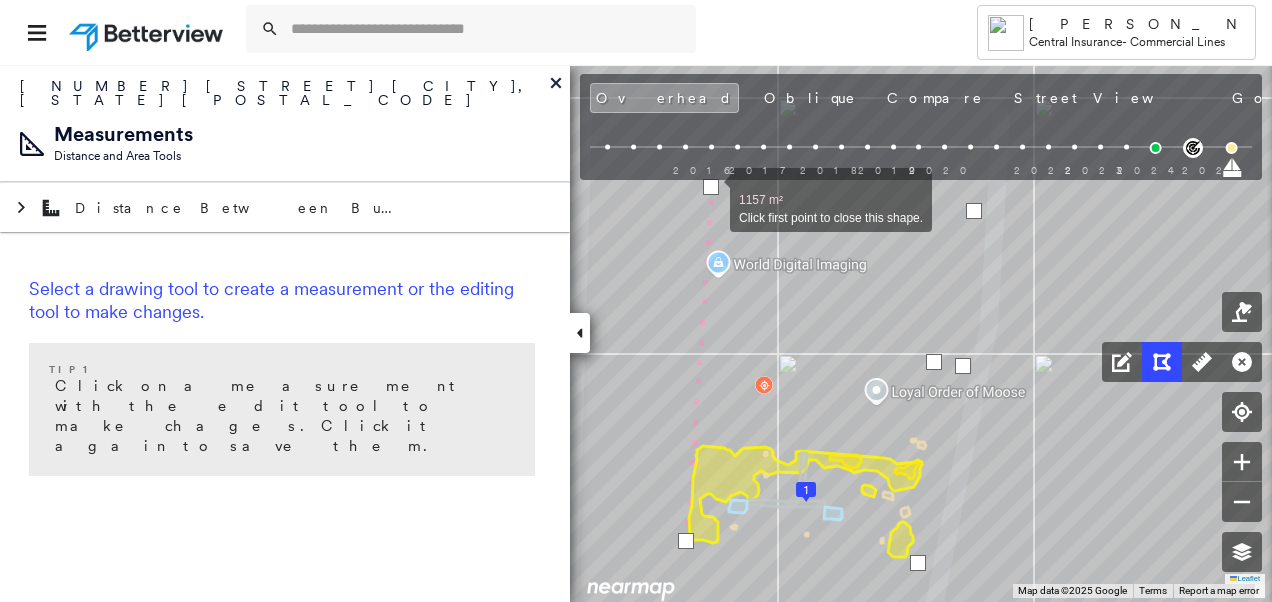 click at bounding box center [711, 187] 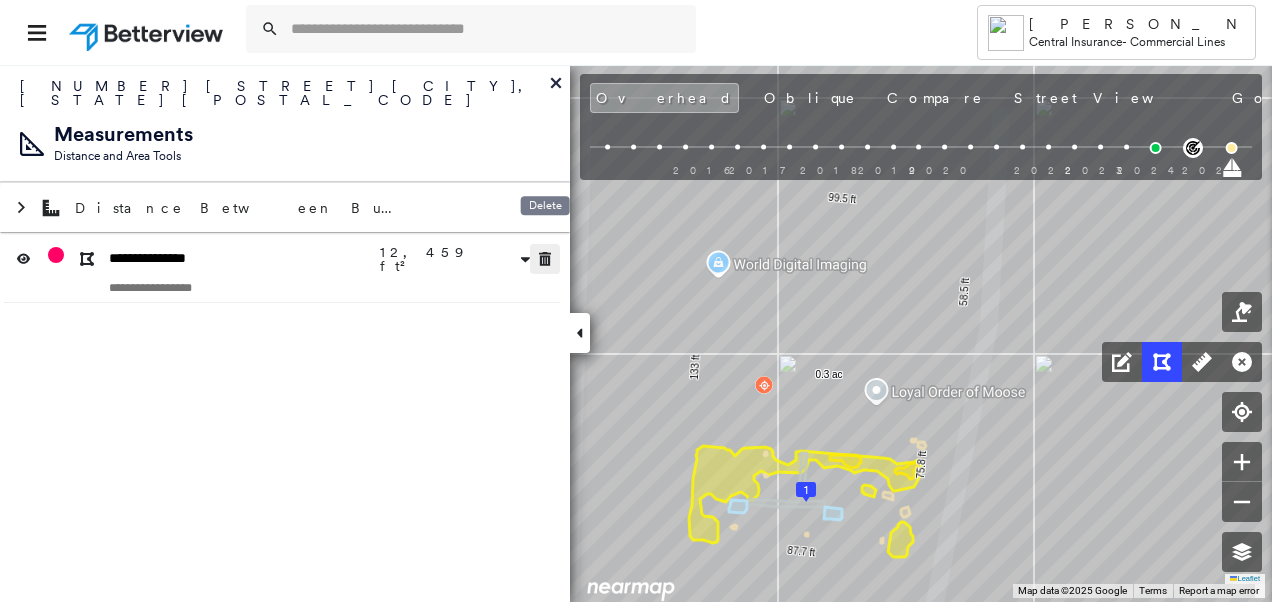 click 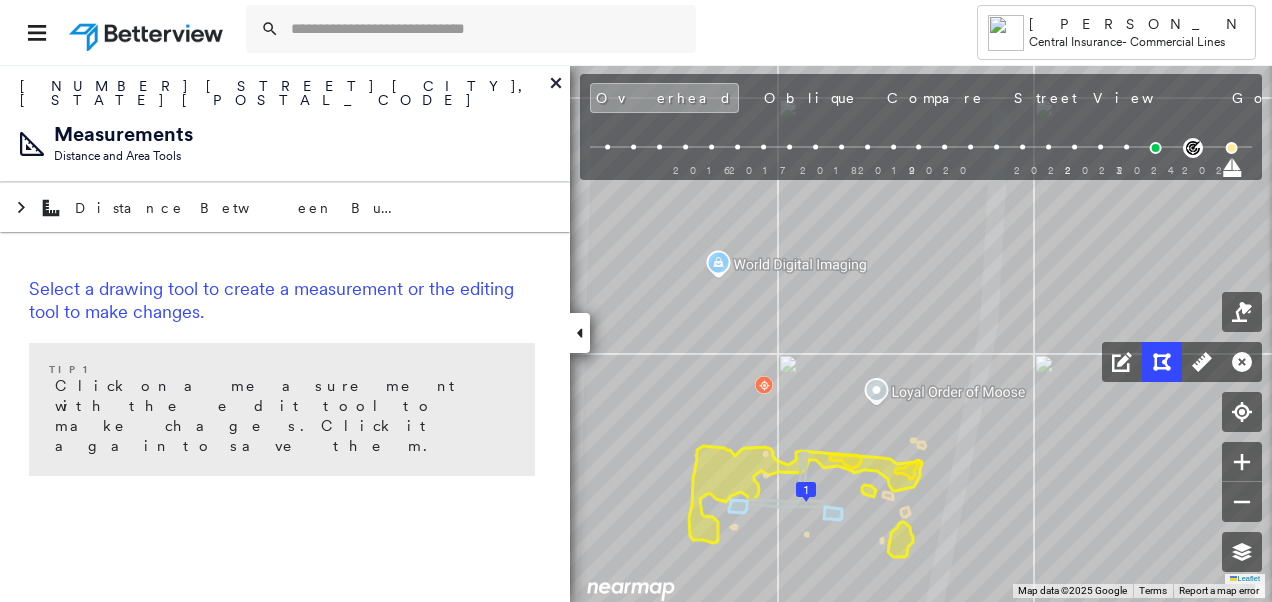 click 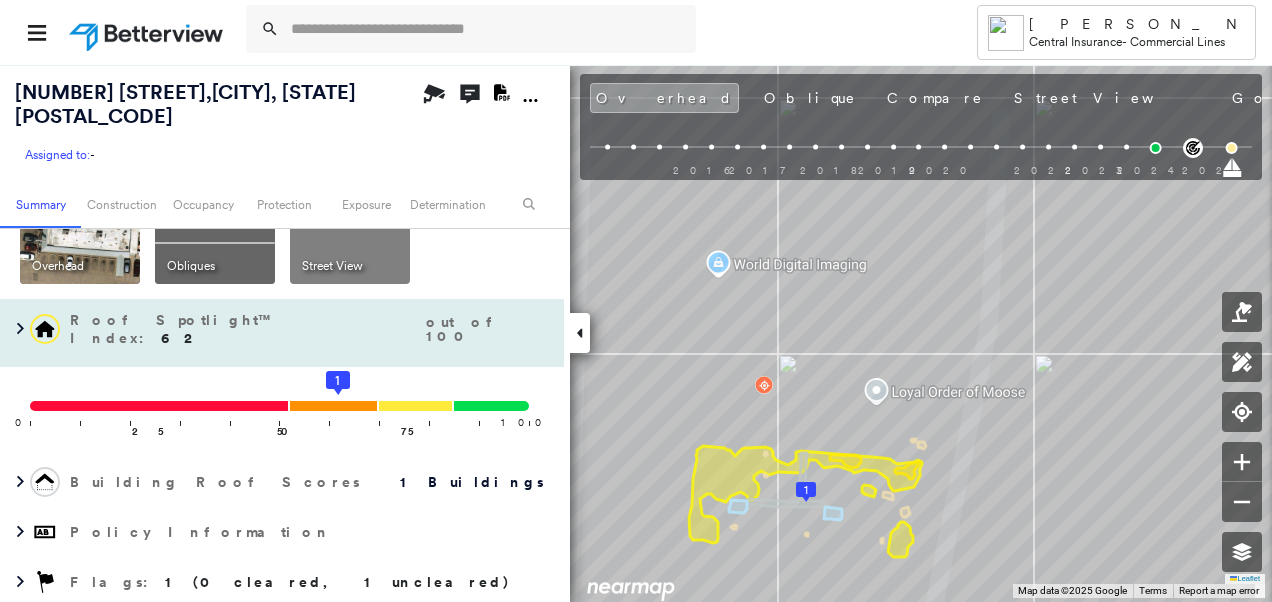 scroll, scrollTop: 0, scrollLeft: 0, axis: both 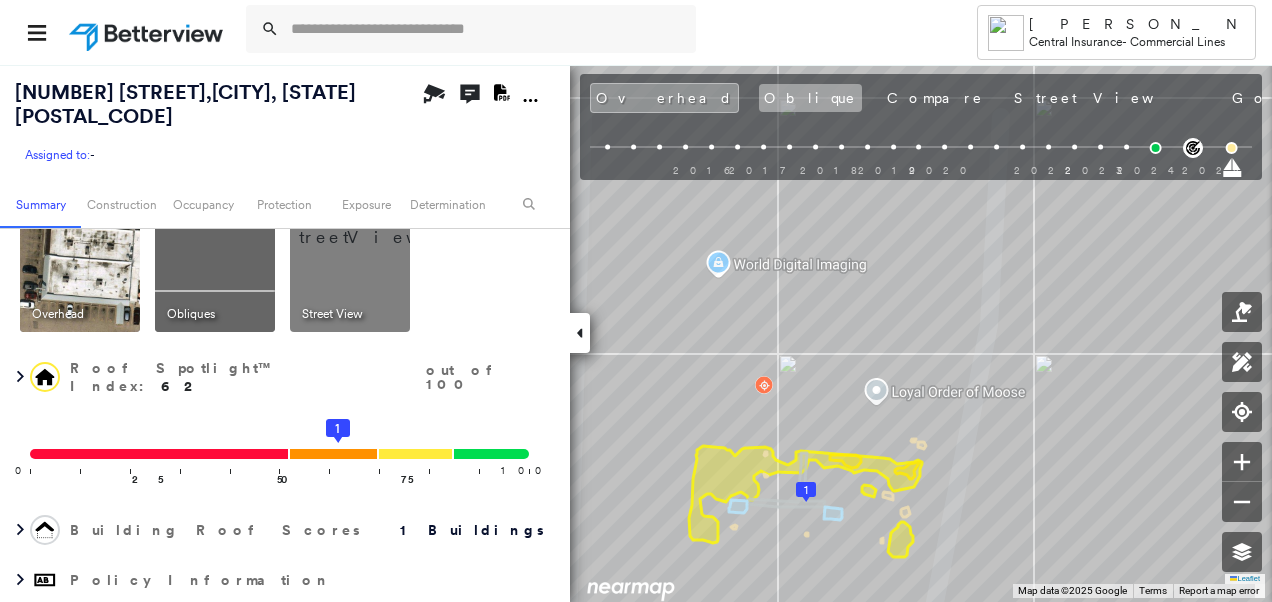 click on "Oblique" at bounding box center (810, 98) 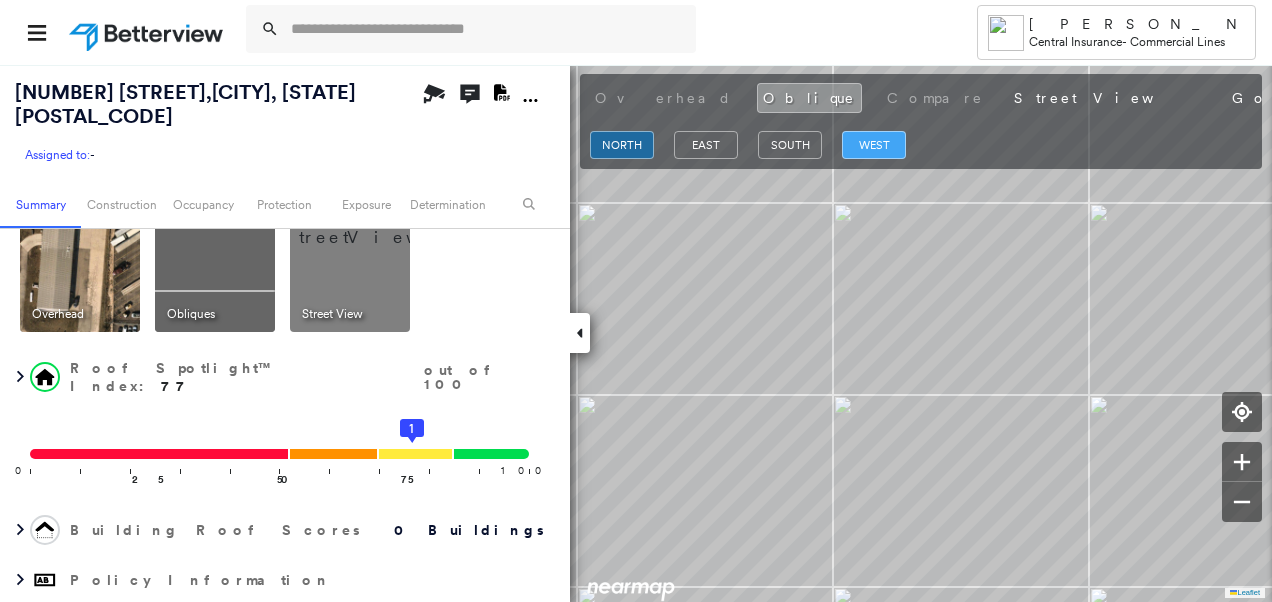 click on "west" at bounding box center (874, 145) 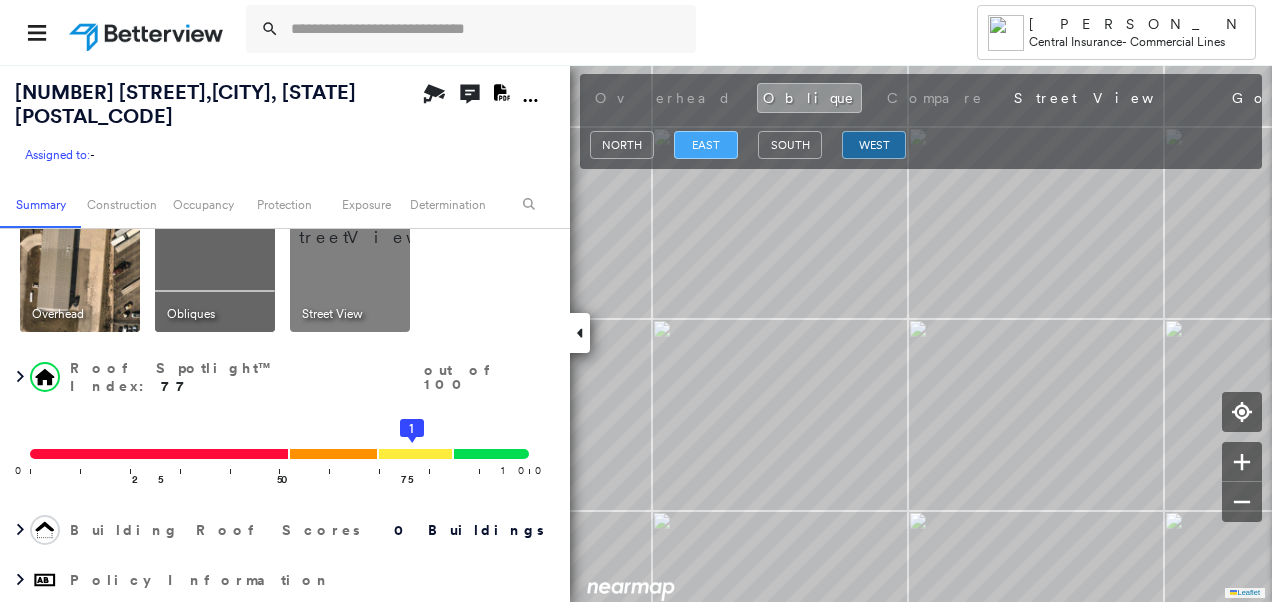 click on "east" at bounding box center [706, 145] 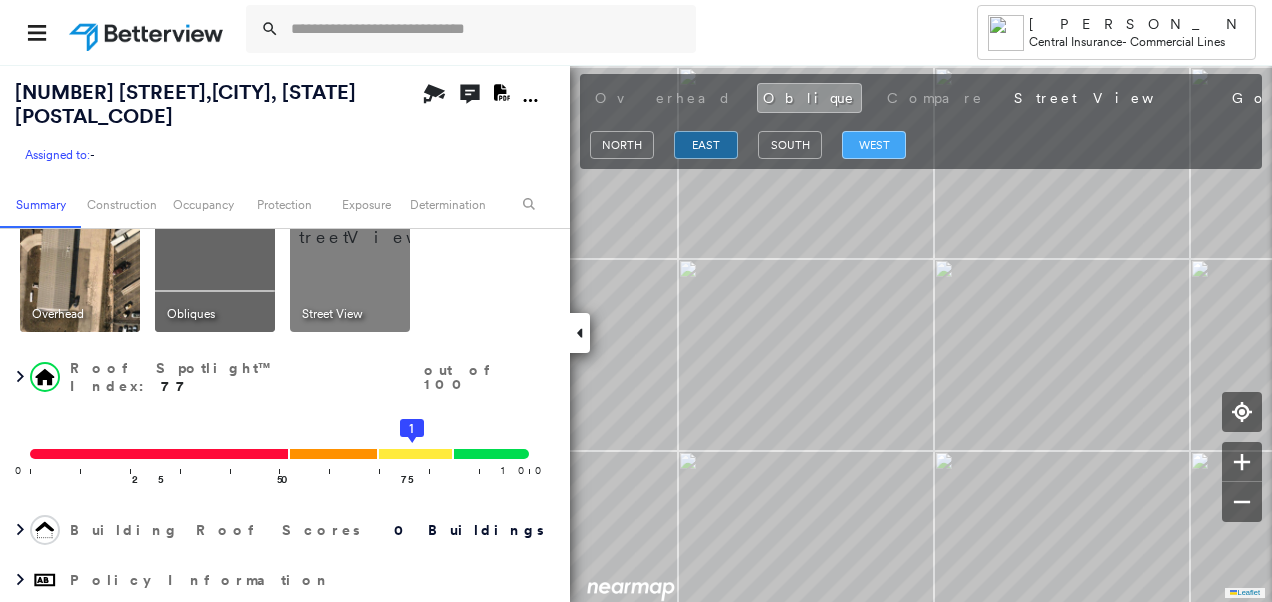click on "west" at bounding box center [874, 145] 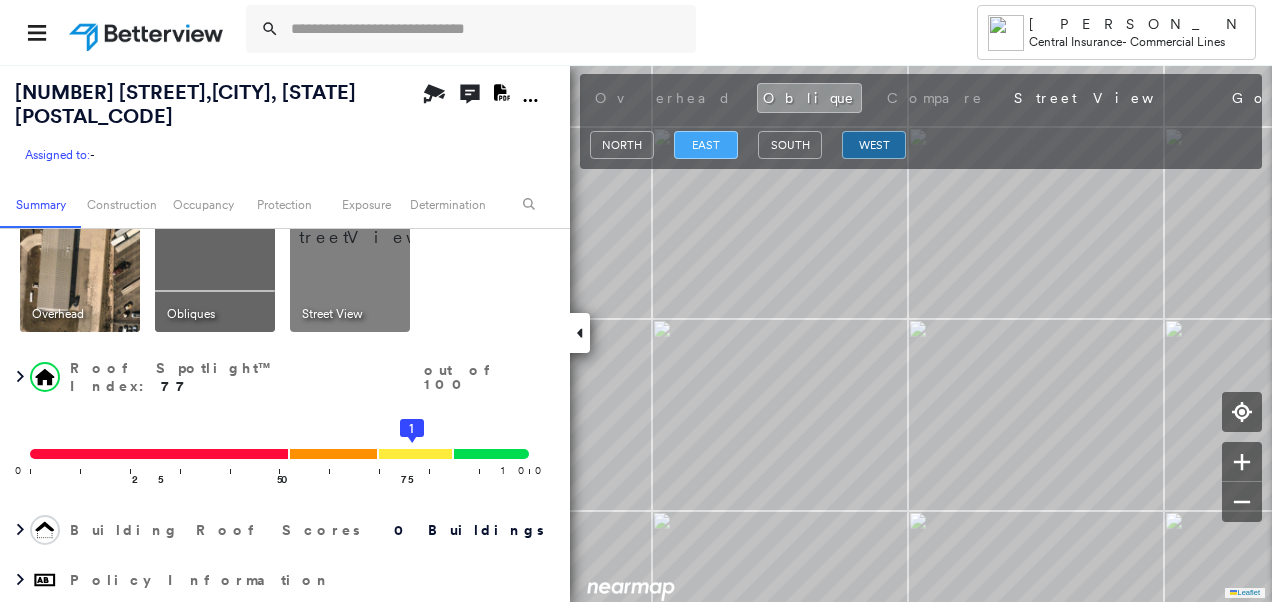 click on "east" at bounding box center [706, 145] 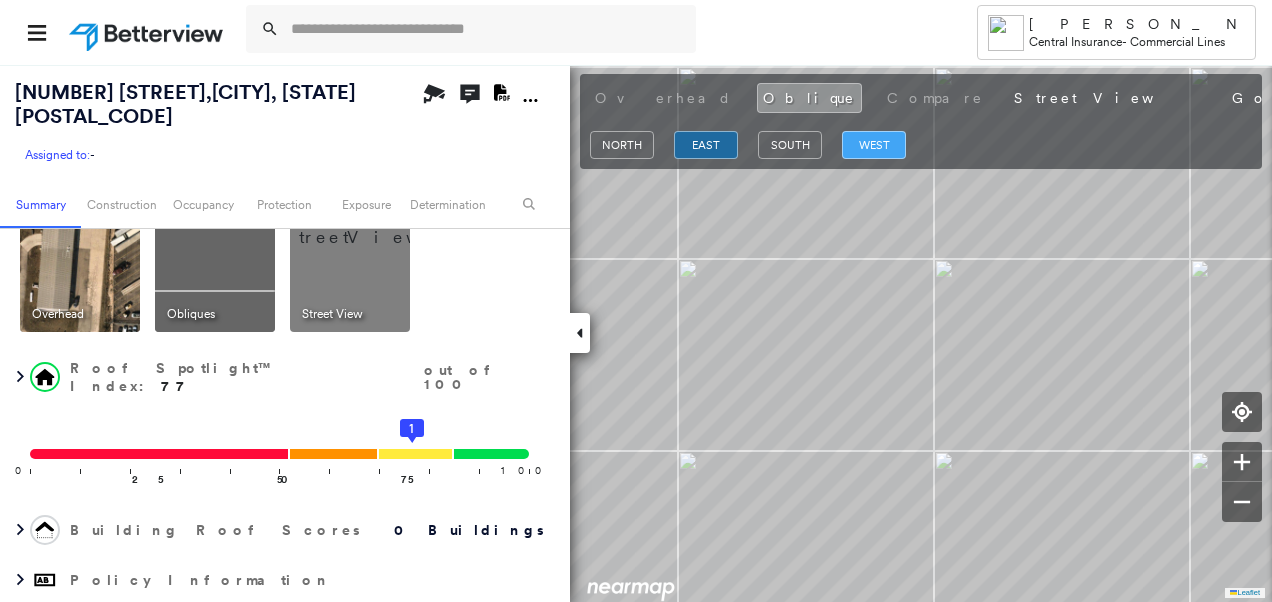 click on "west" at bounding box center (874, 145) 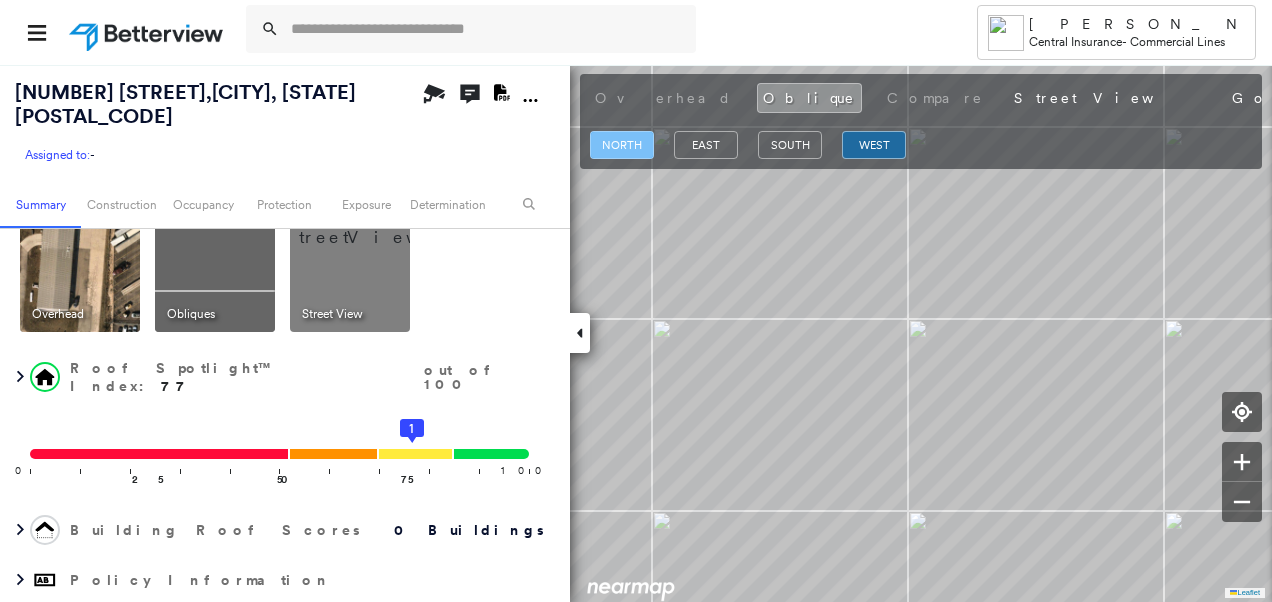 click on "north" at bounding box center (622, 145) 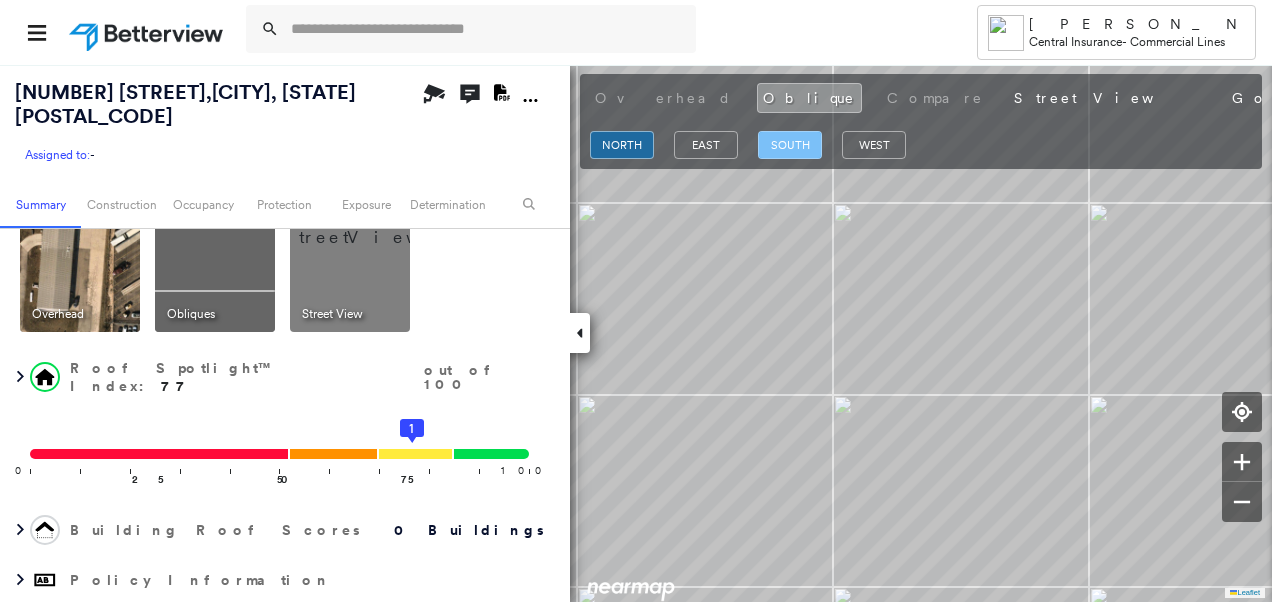 click on "south" at bounding box center [790, 145] 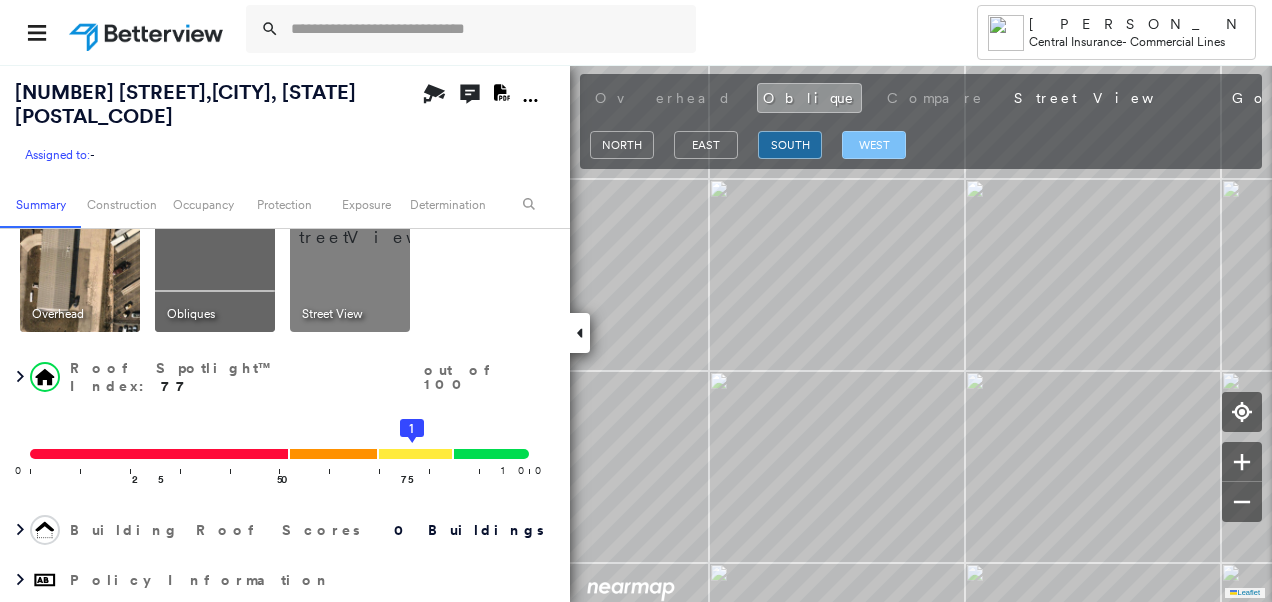 click on "west" at bounding box center (874, 145) 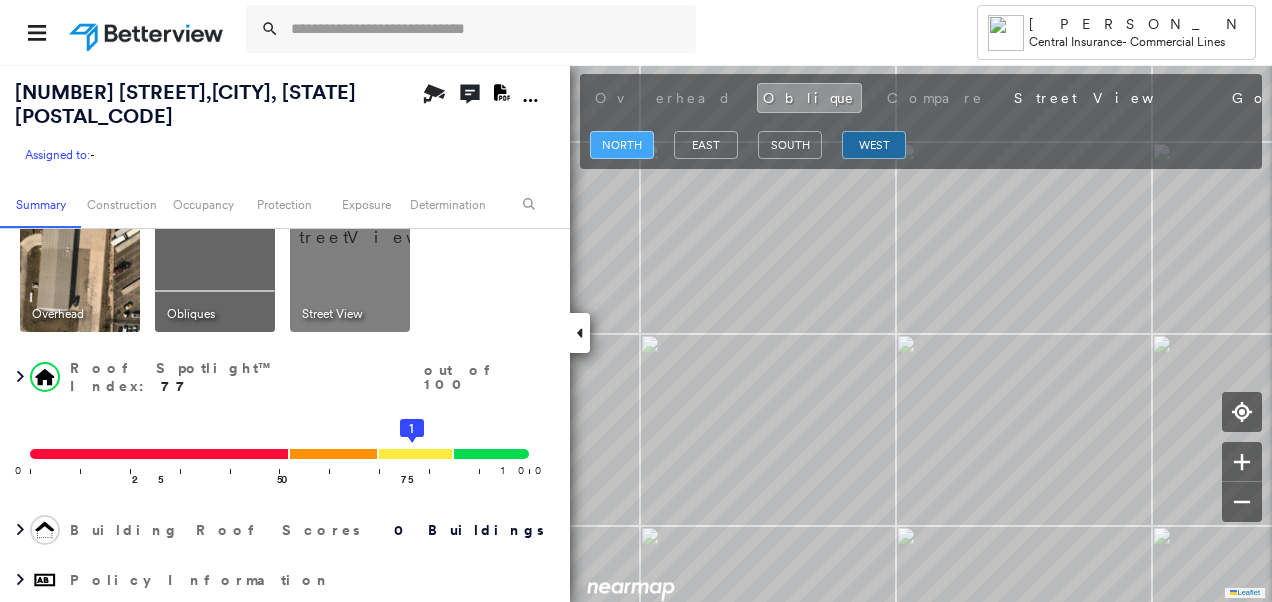 click on "north" at bounding box center [622, 145] 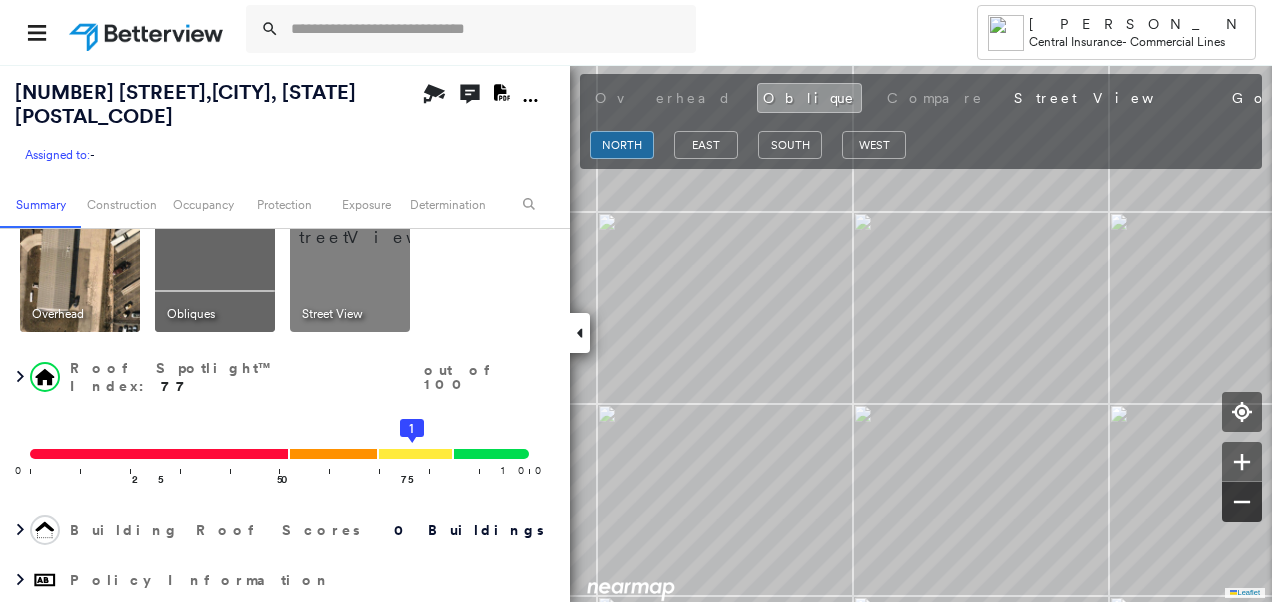 click at bounding box center (1242, 502) 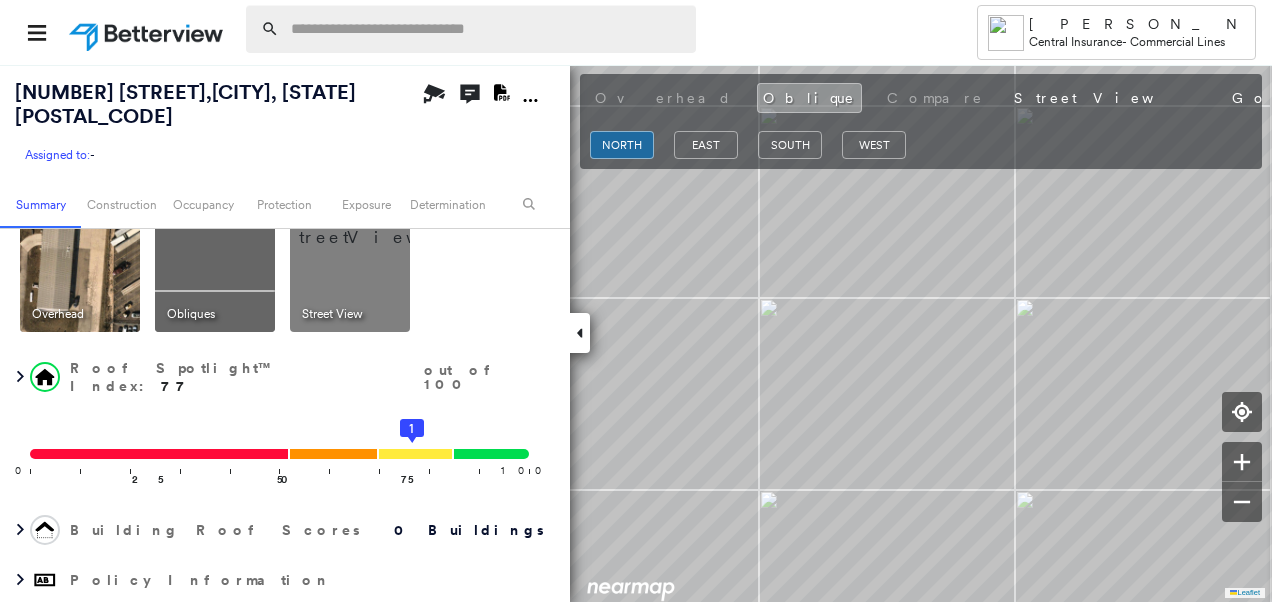 click at bounding box center (487, 29) 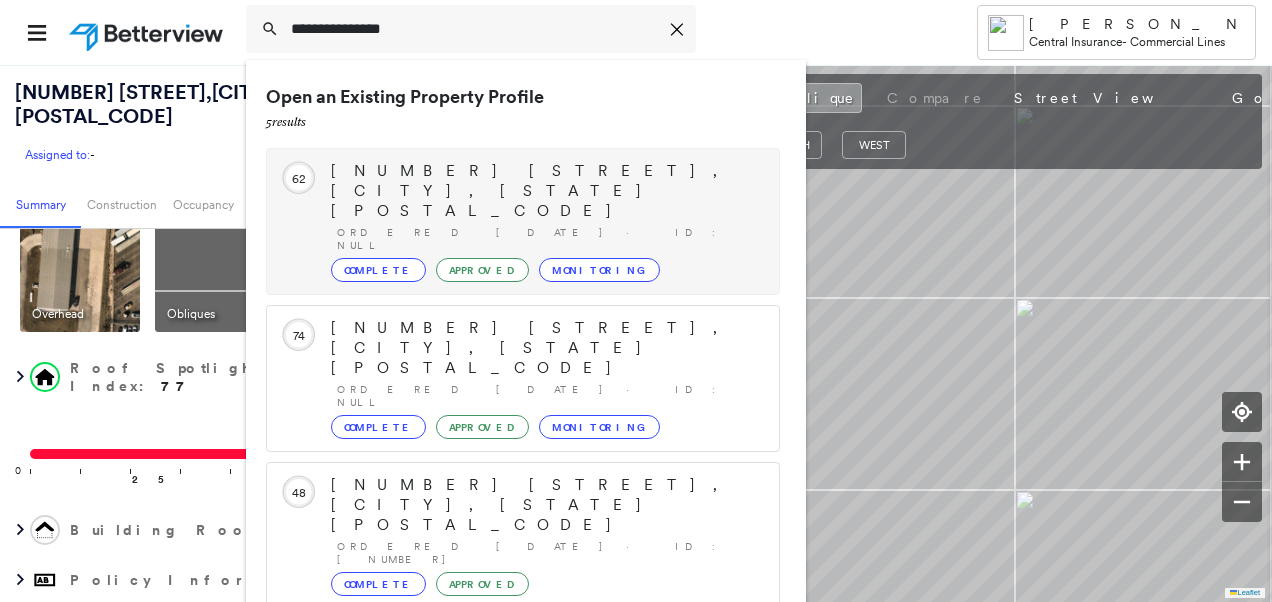 type on "**********" 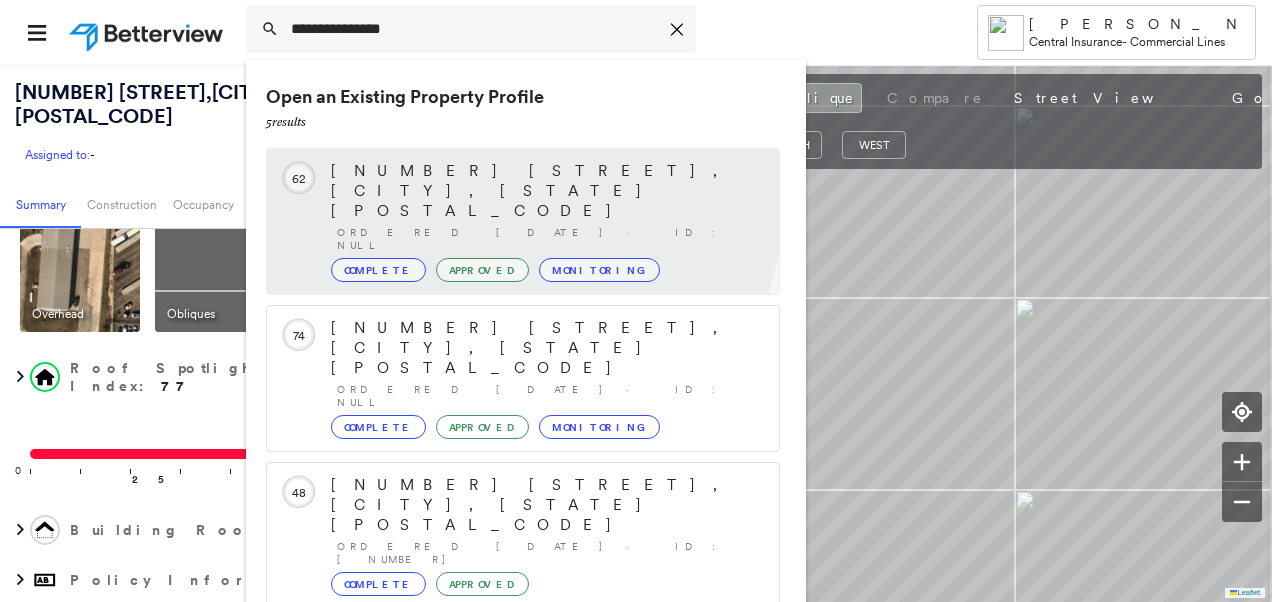 click on "[NUMBER] [STREET], [CITY], [STATE] Ordered [MONTH]/[DAY]/[YEAR] · ID: null Complete Approved Monitoring" at bounding box center [545, 221] 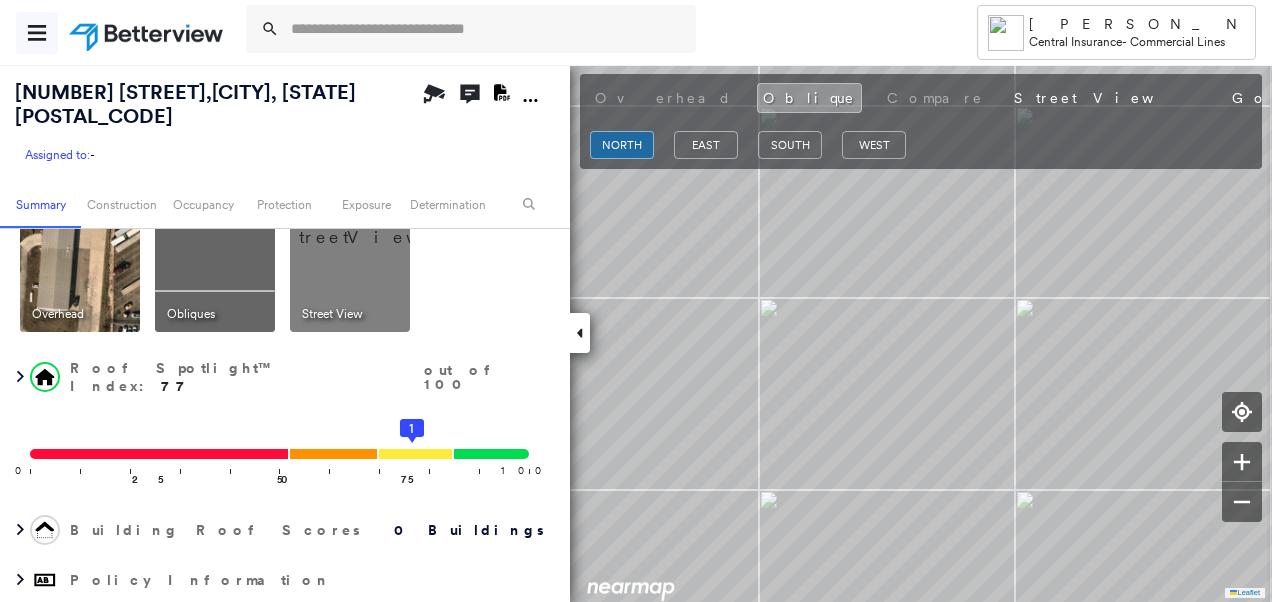 click 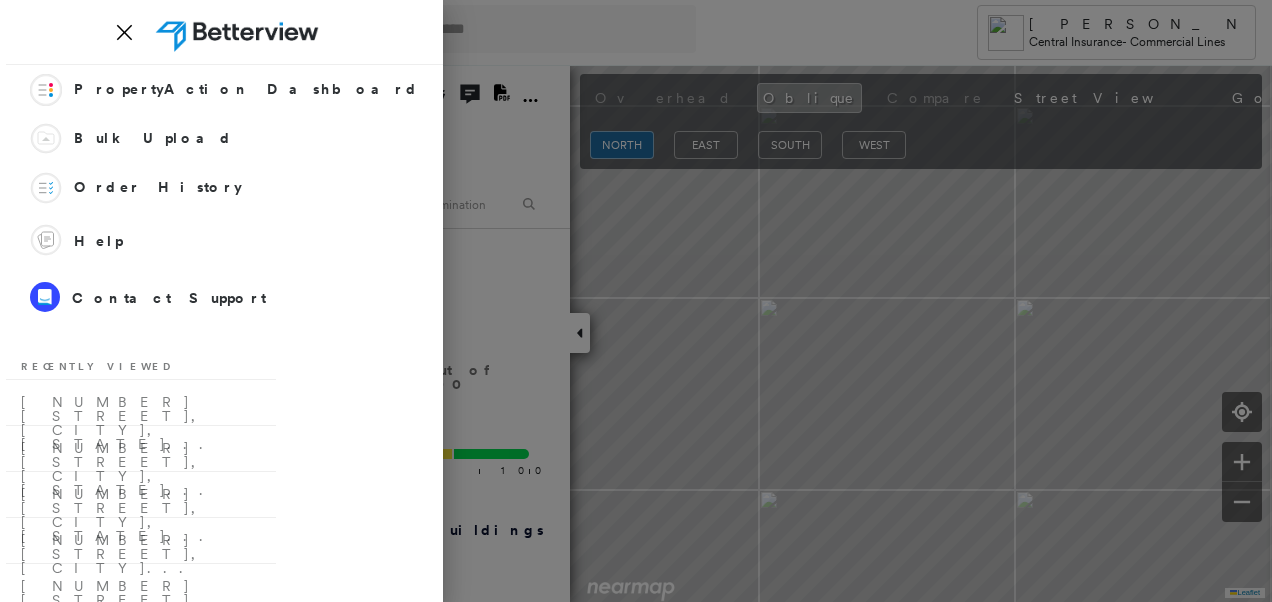 click at bounding box center (636, 301) 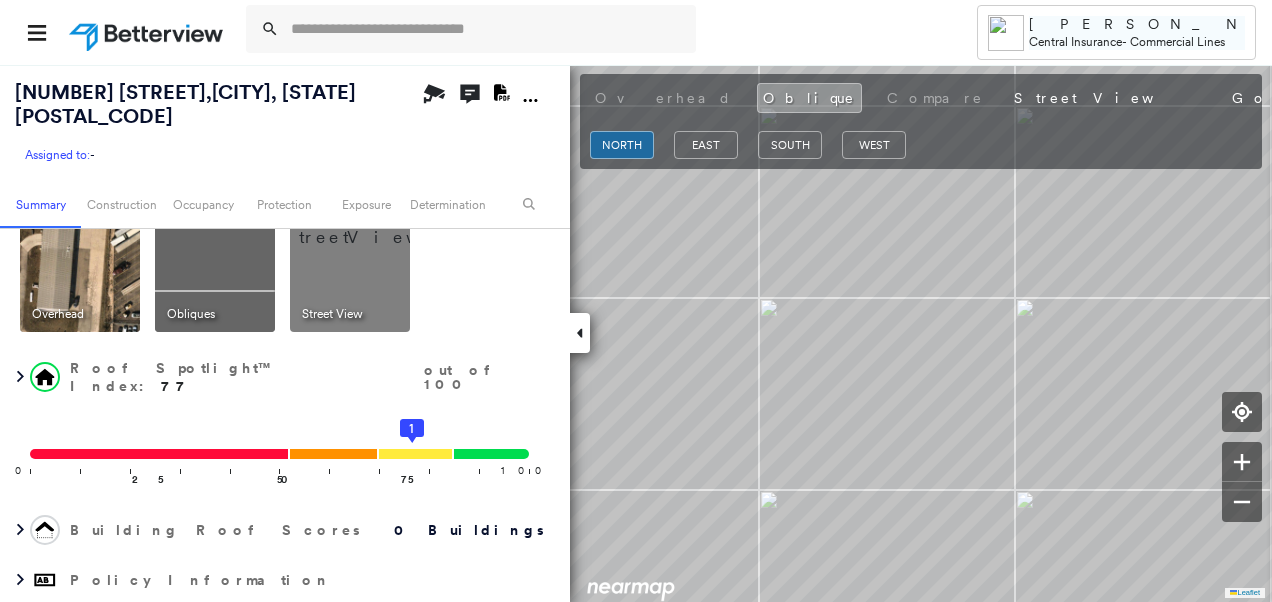 click on "Central Insurance" at bounding box center (1075, 41) 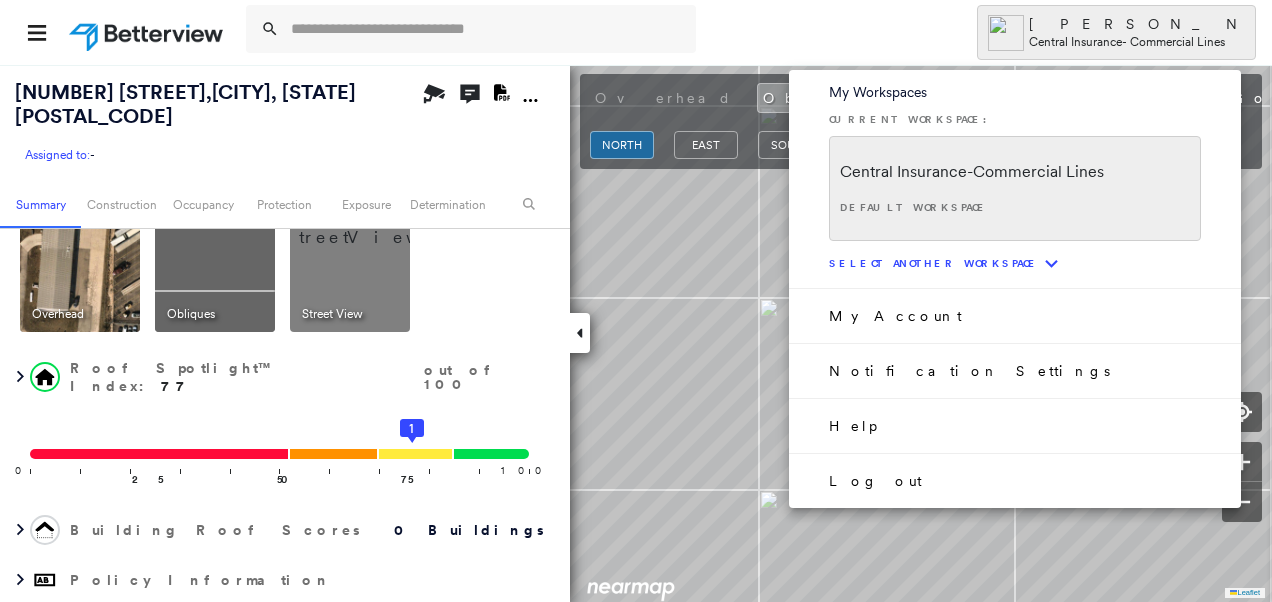 click on "Log out" at bounding box center [1015, 480] 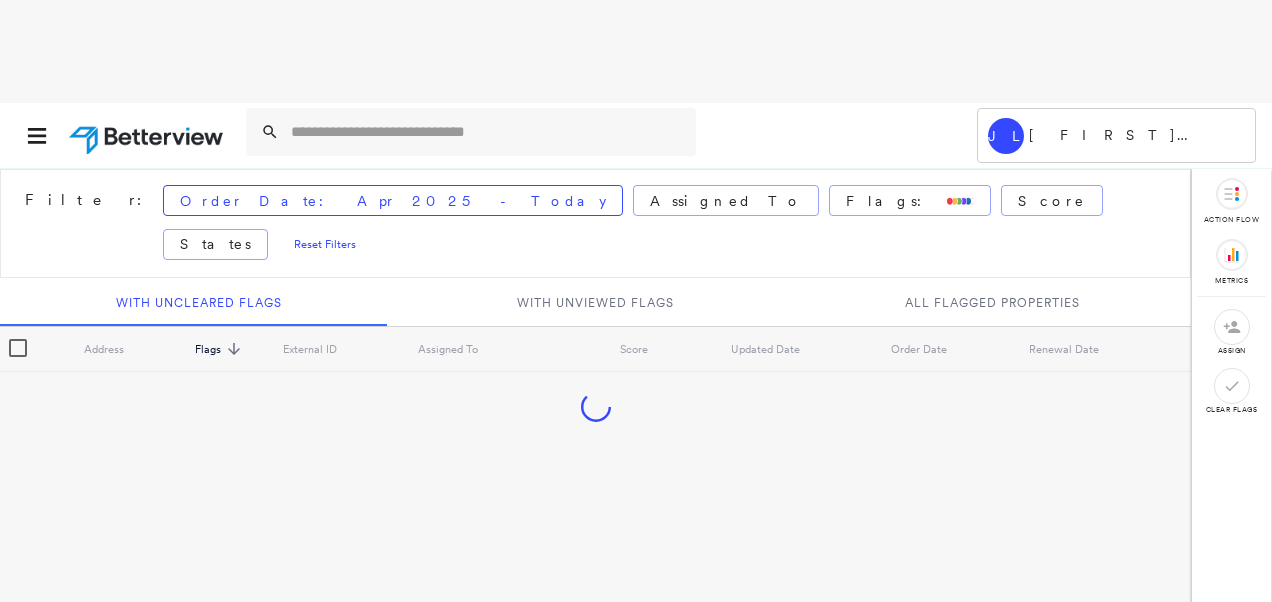 scroll, scrollTop: 0, scrollLeft: 0, axis: both 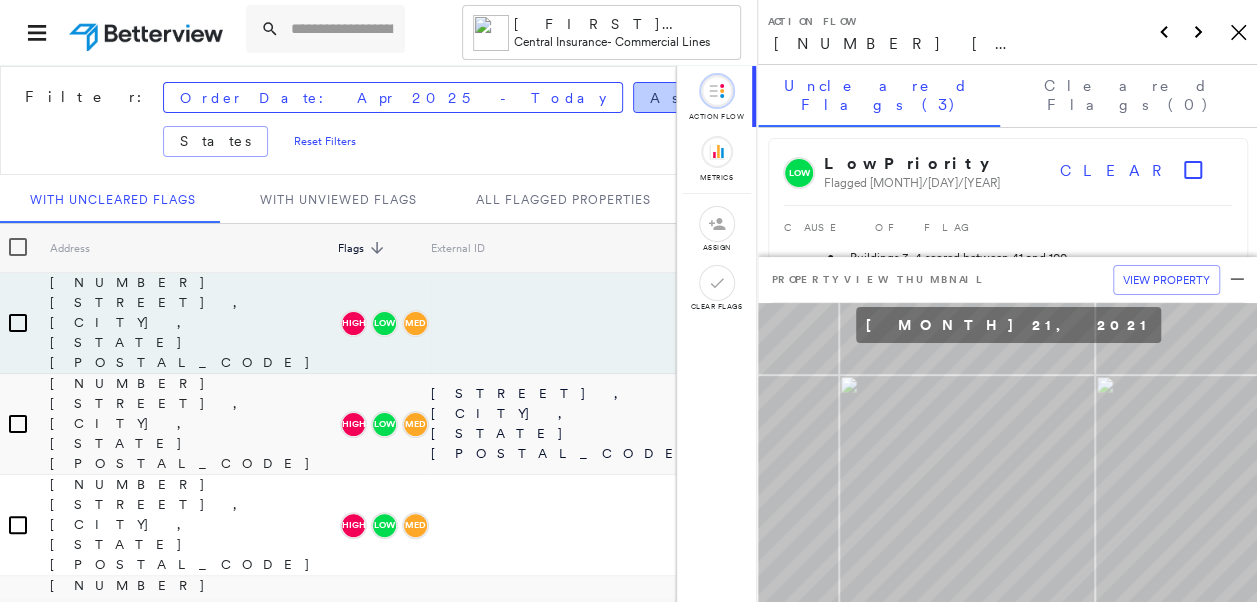 click on "Assigned To" at bounding box center (726, 98) 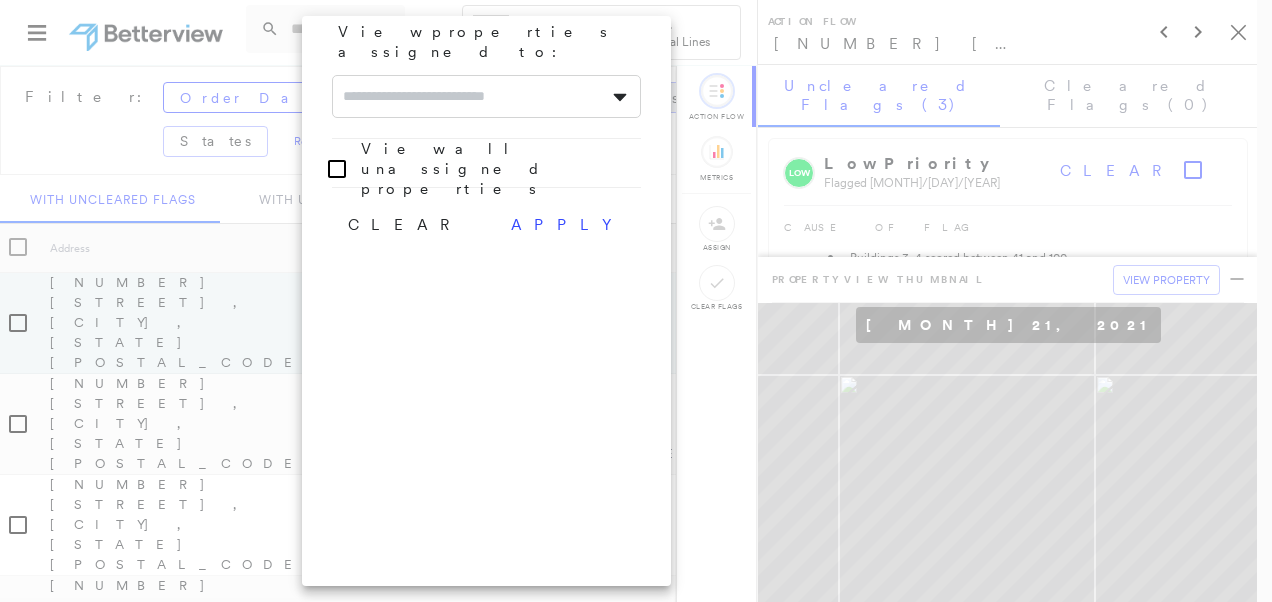 click 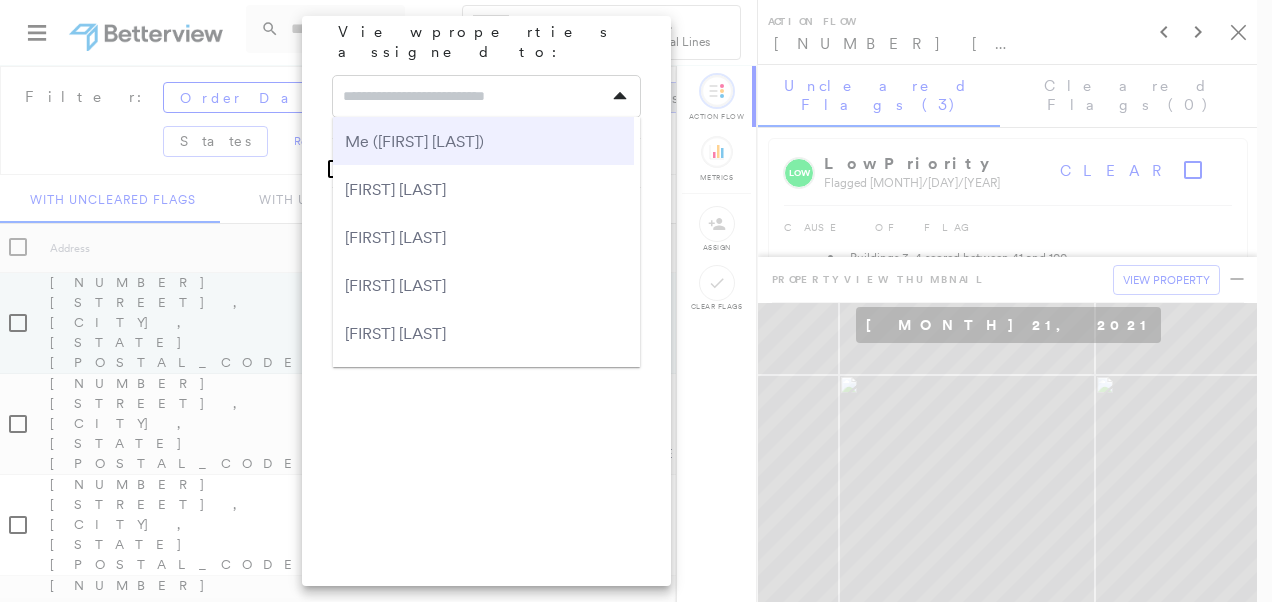 click on "Me ([FIRST] [LAST])" at bounding box center (483, 141) 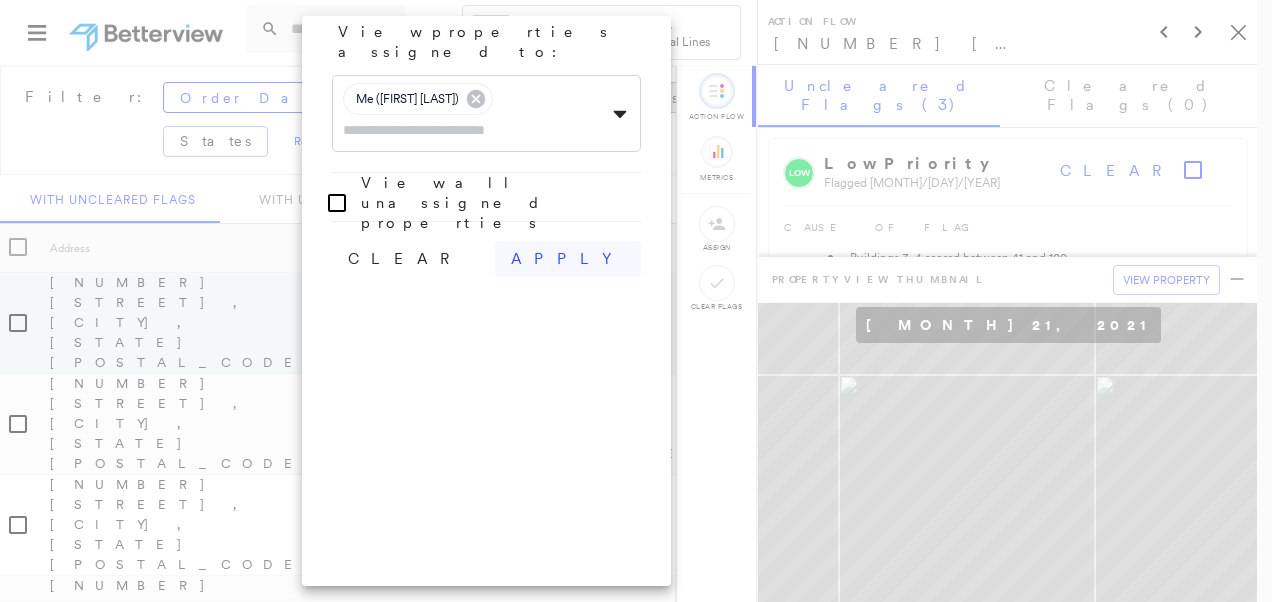 click on "apply" at bounding box center (568, 259) 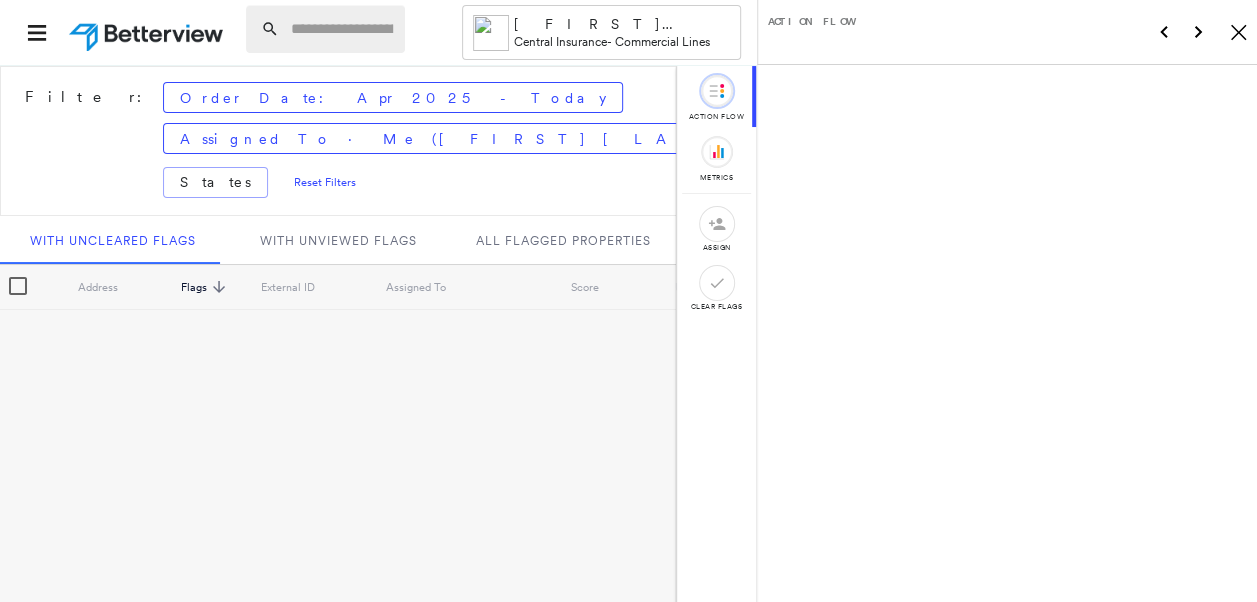 click at bounding box center (342, 29) 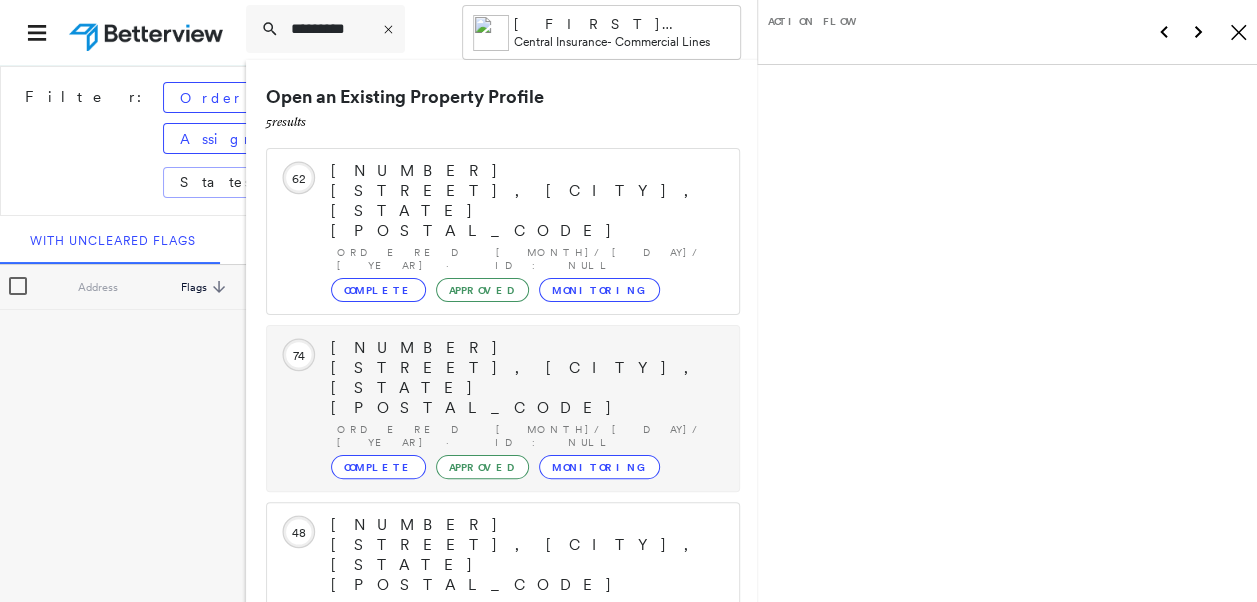 type on "*********" 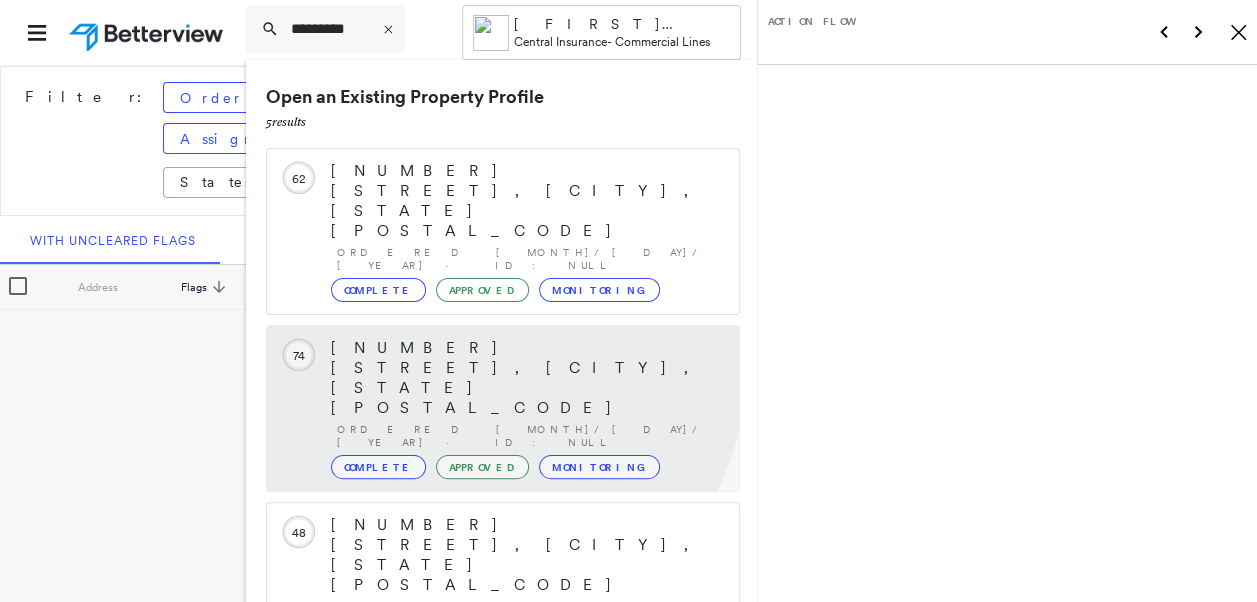 click on "[NUMBER] [STREET], [CITY], [STATE] Ordered [MONTH]/[DAY]/[YEAR] · ID: null Complete Approved Monitoring" at bounding box center (525, 408) 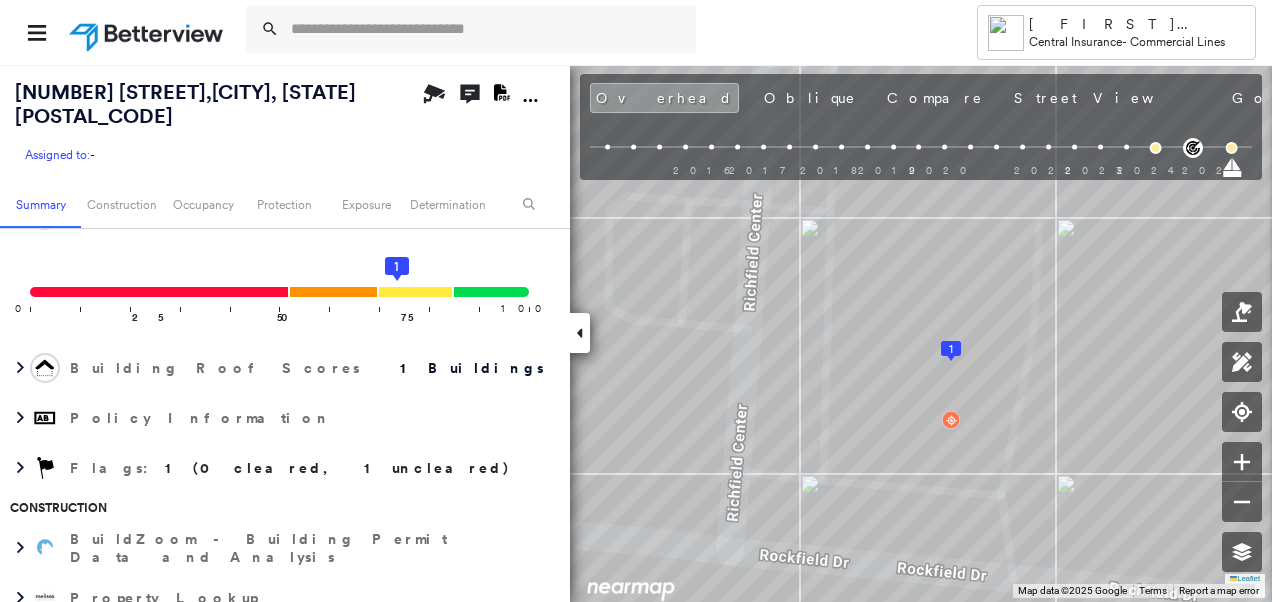 scroll, scrollTop: 197, scrollLeft: 0, axis: vertical 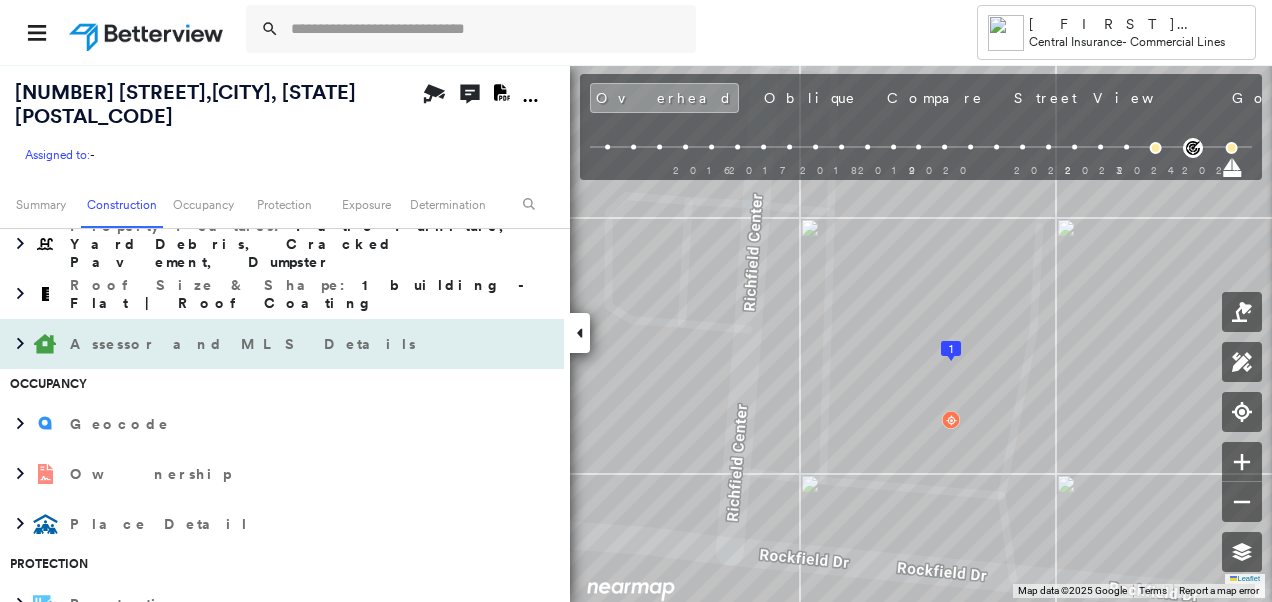 click at bounding box center [45, 344] 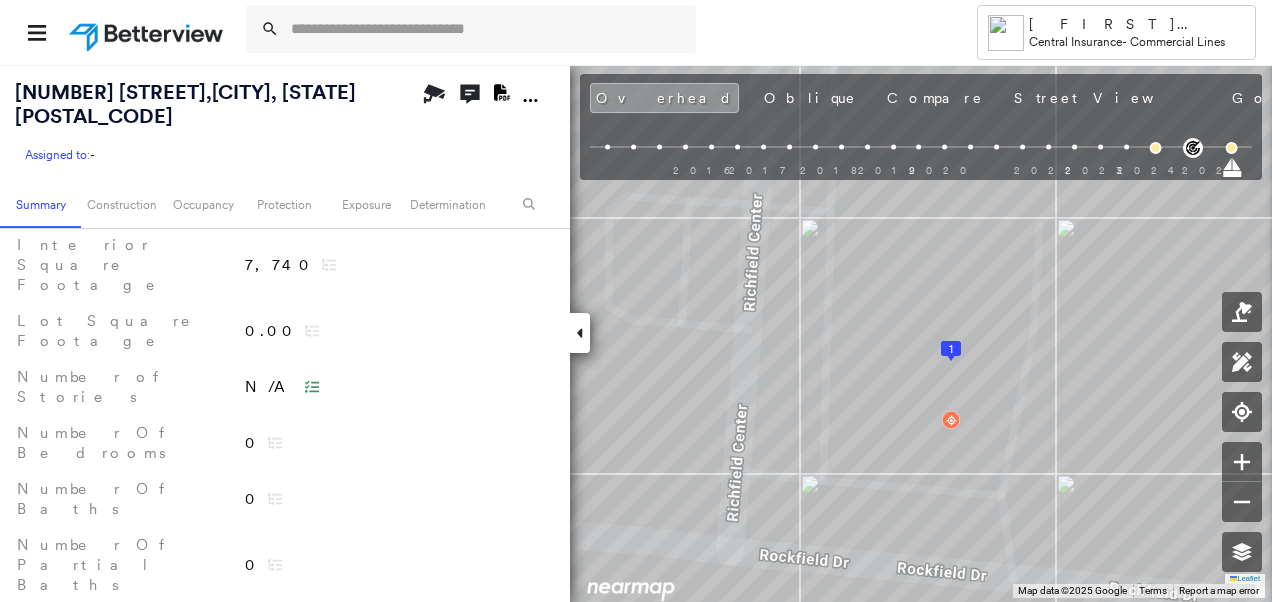 scroll, scrollTop: 948, scrollLeft: 0, axis: vertical 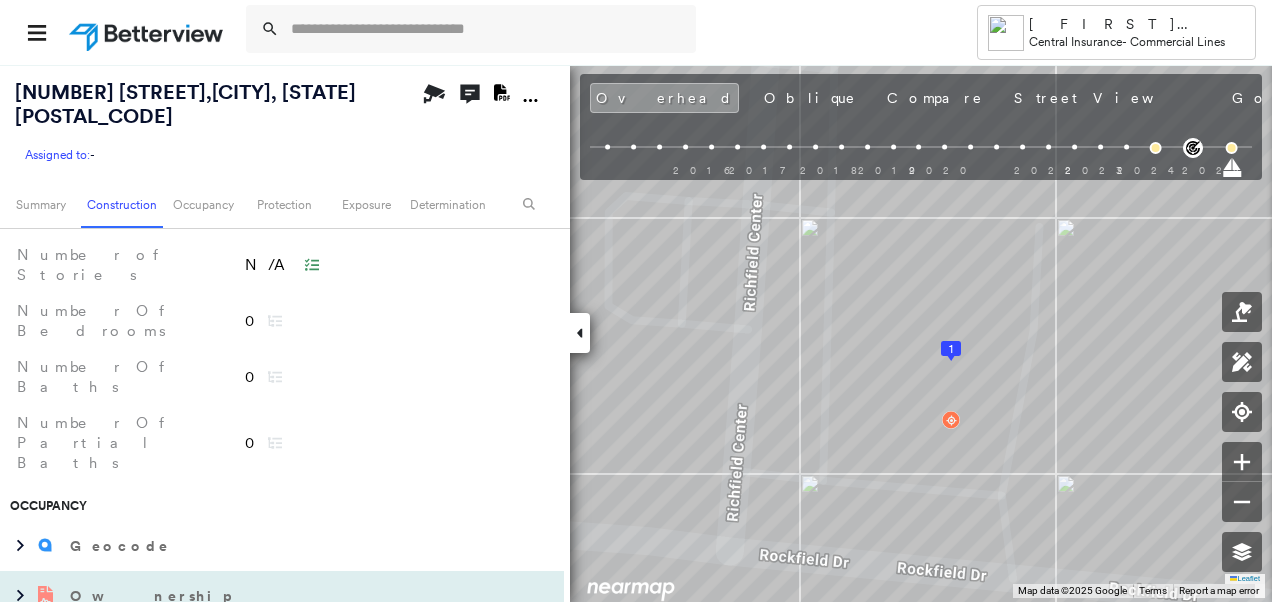 click on "Ownership" at bounding box center (152, 596) 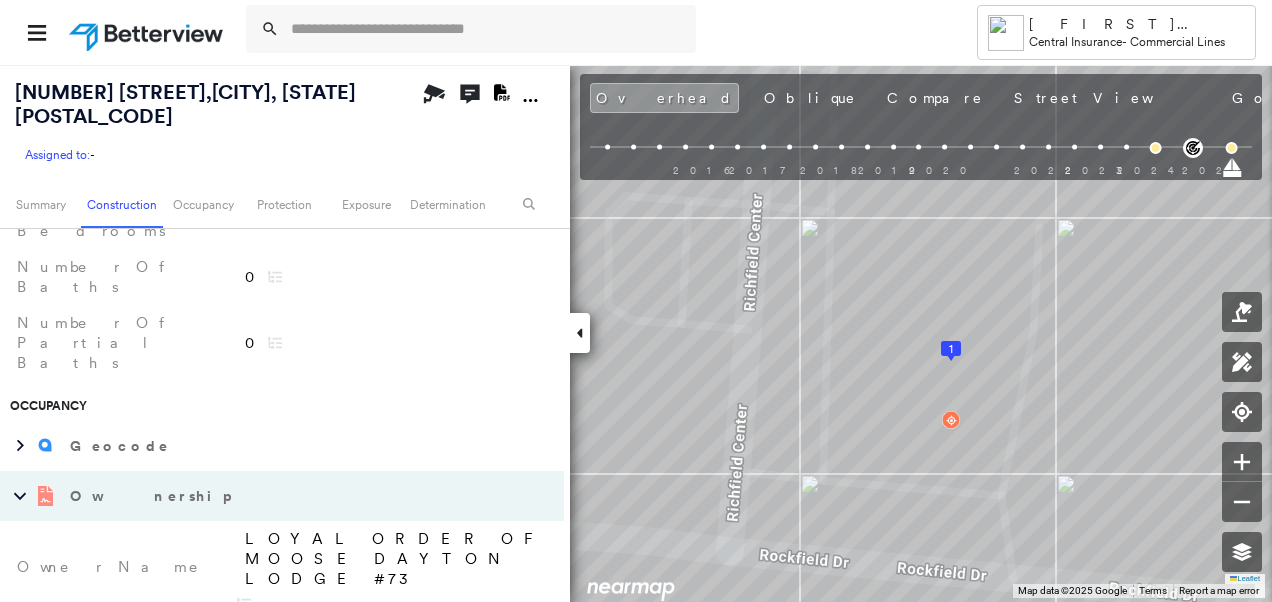 scroll, scrollTop: 1148, scrollLeft: 0, axis: vertical 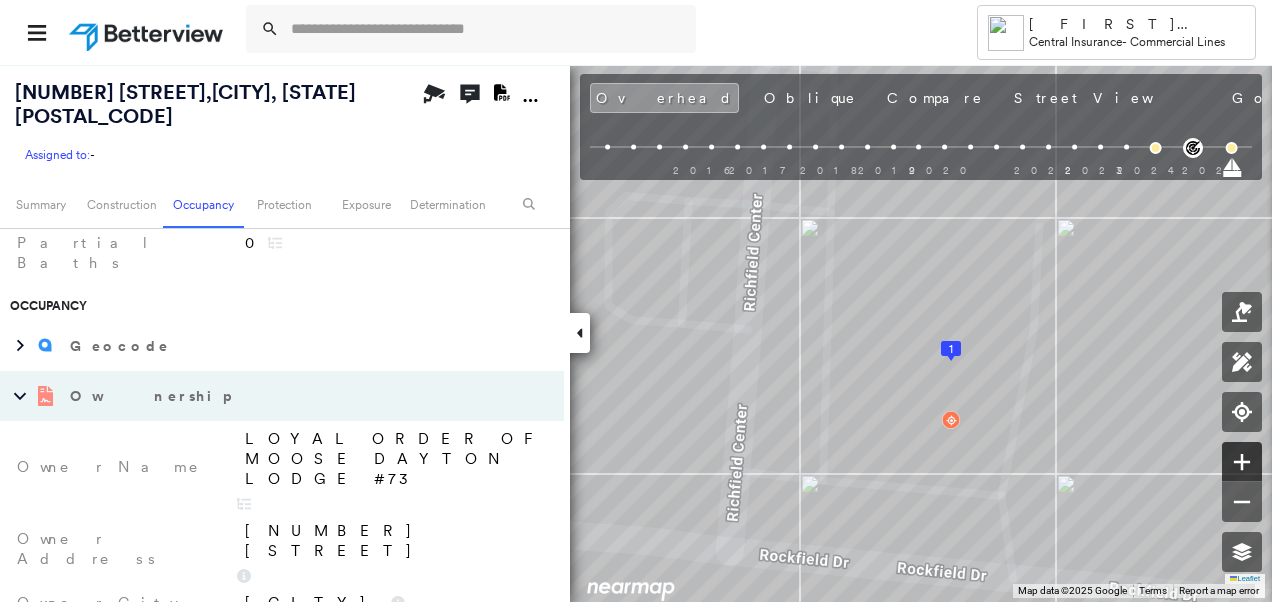 click 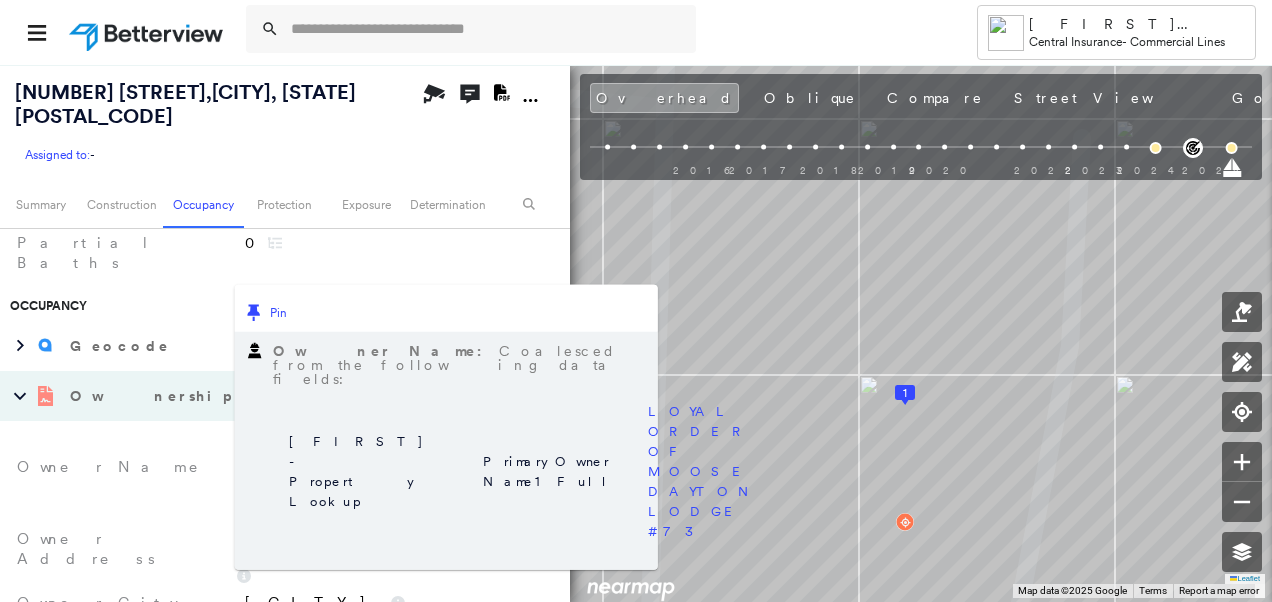 click on "Place Detail" at bounding box center (262, 876) 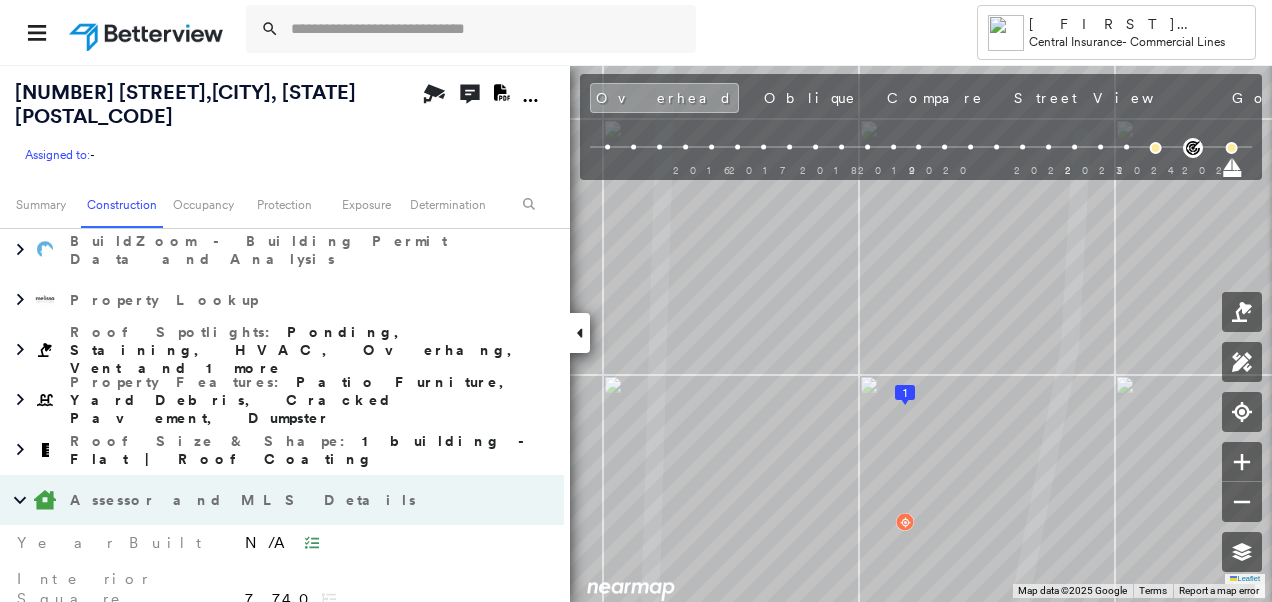 scroll, scrollTop: 480, scrollLeft: 0, axis: vertical 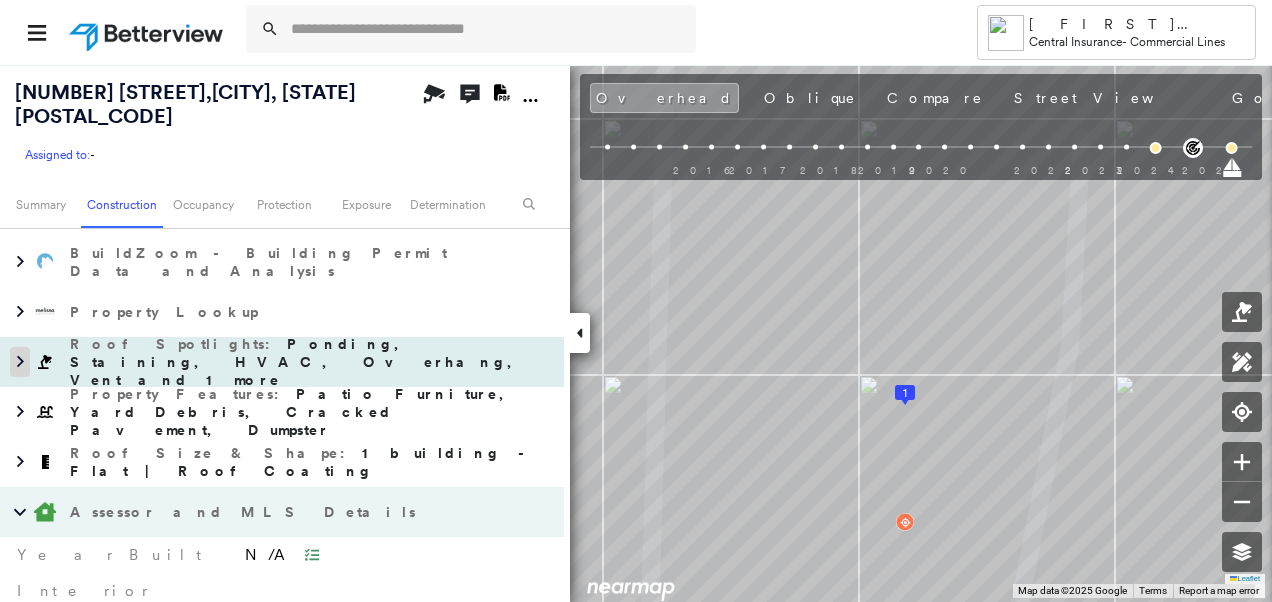 click 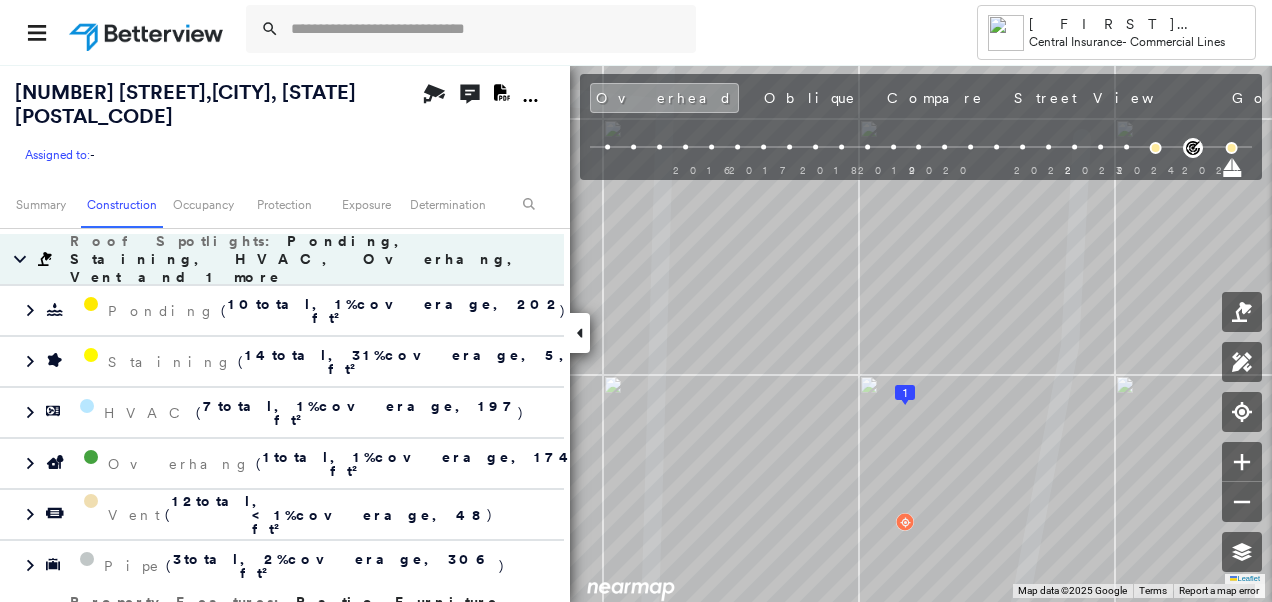 scroll, scrollTop: 592, scrollLeft: 0, axis: vertical 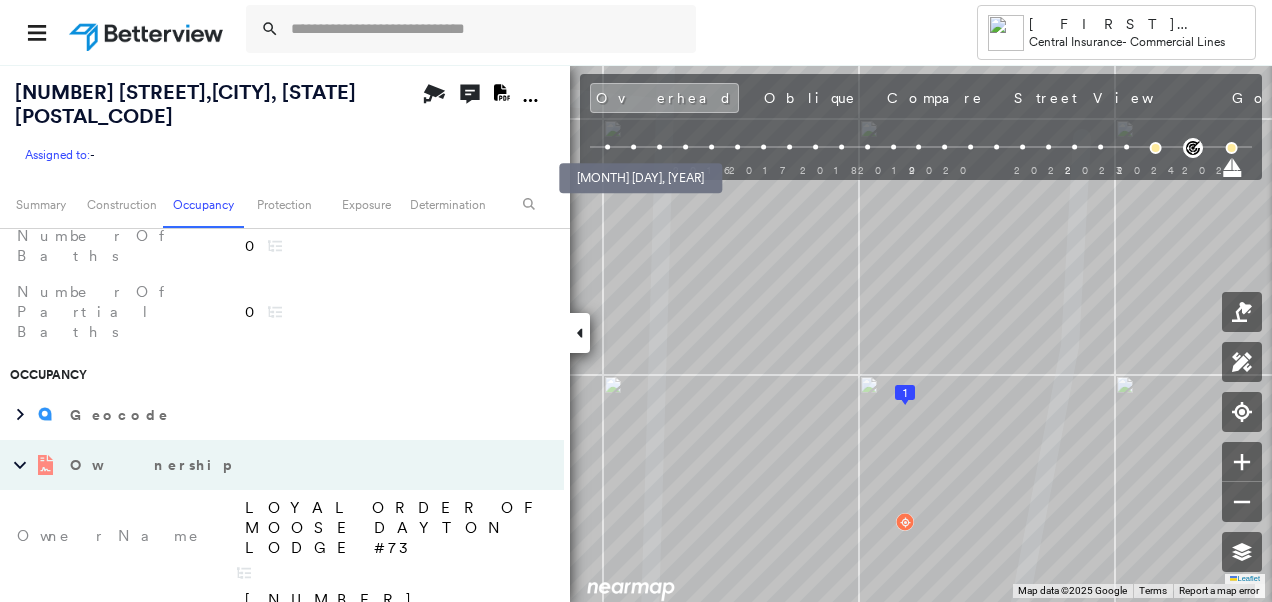 click at bounding box center (608, 147) 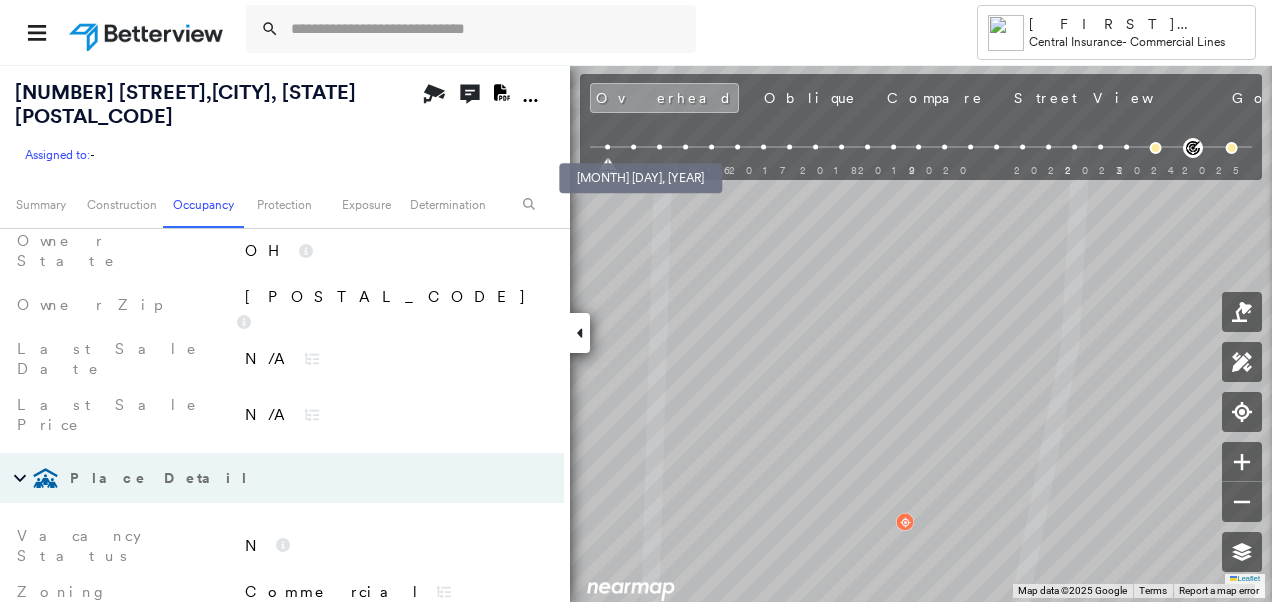 scroll, scrollTop: 931, scrollLeft: 0, axis: vertical 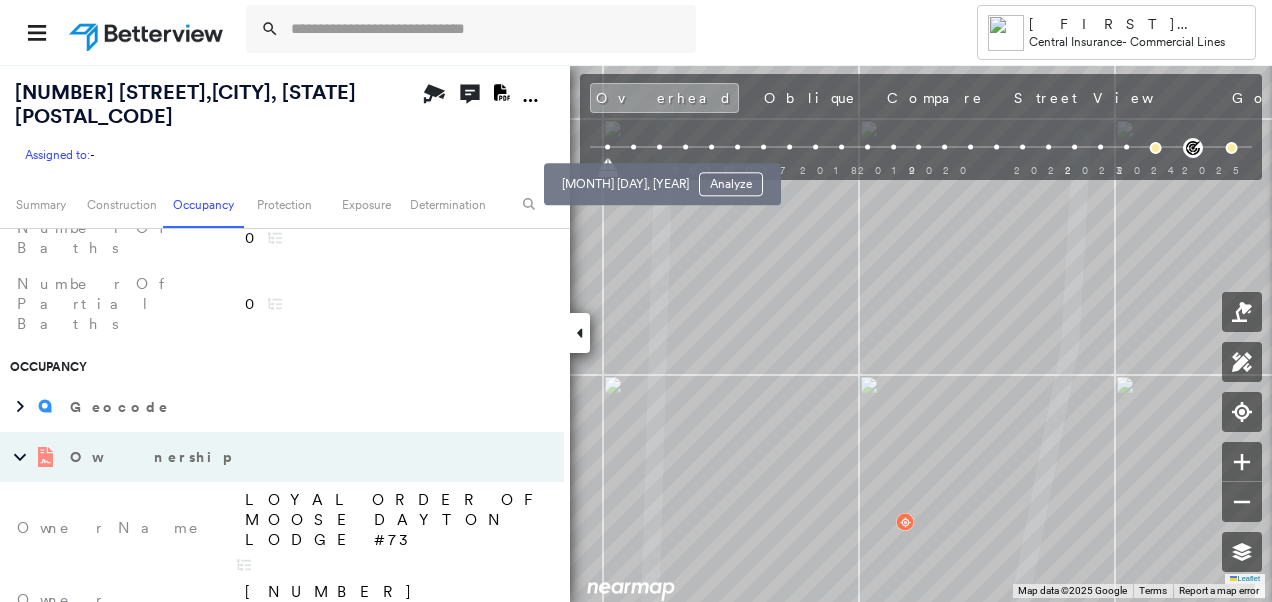 click at bounding box center (634, 147) 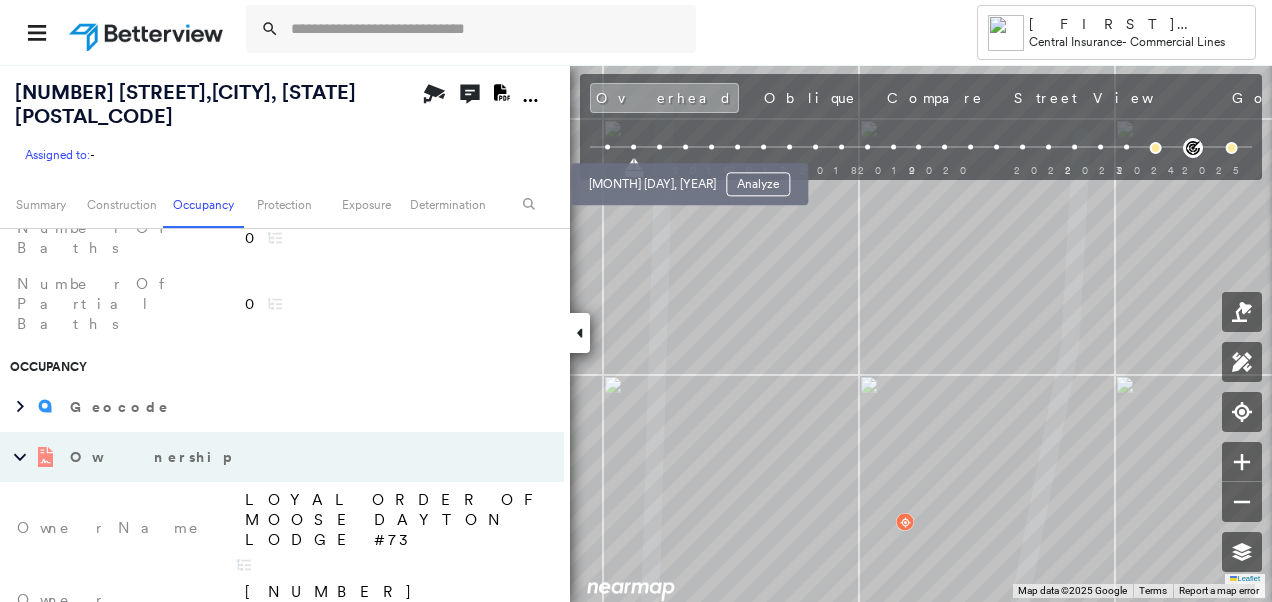 click at bounding box center (659, 147) 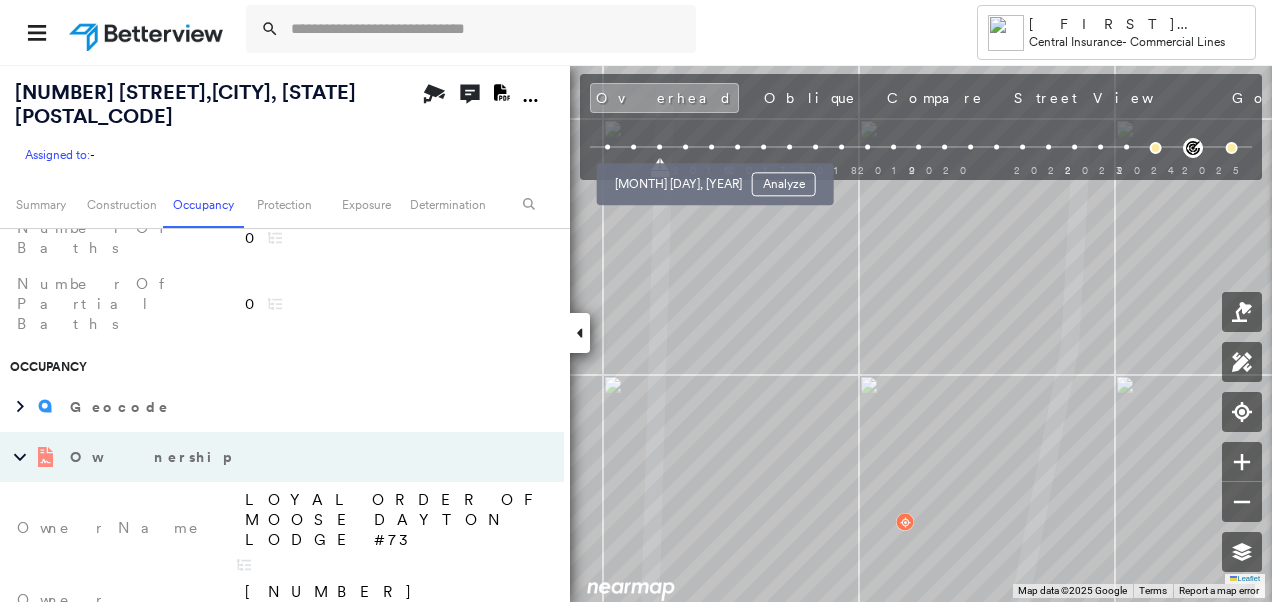 click at bounding box center (685, 147) 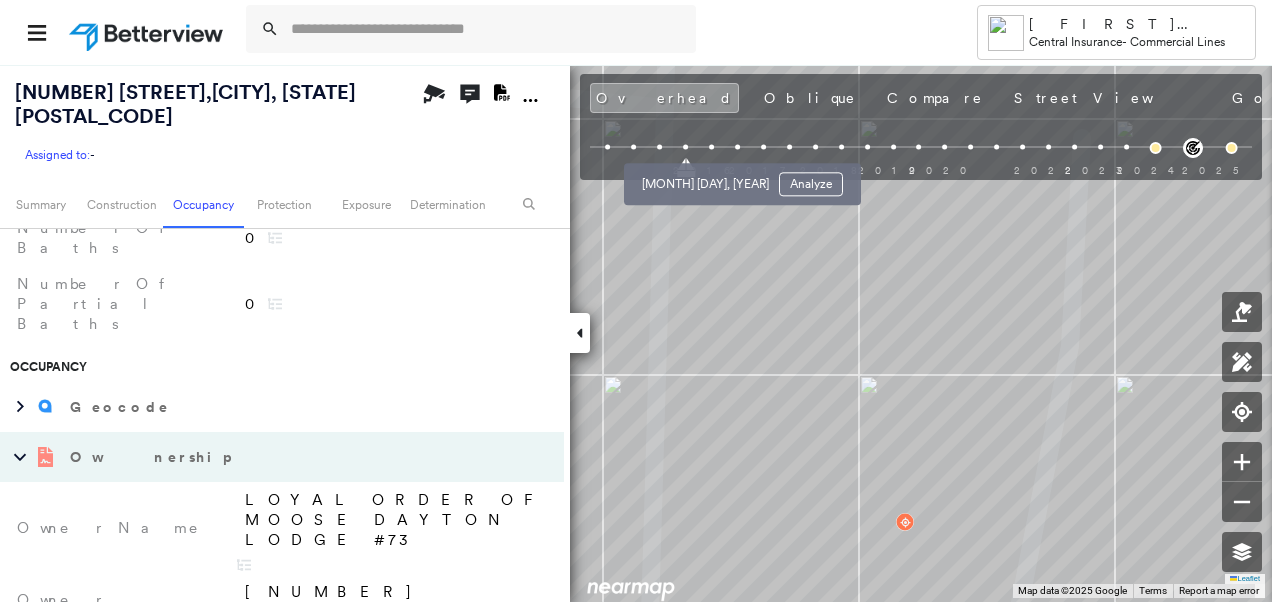 click at bounding box center (711, 147) 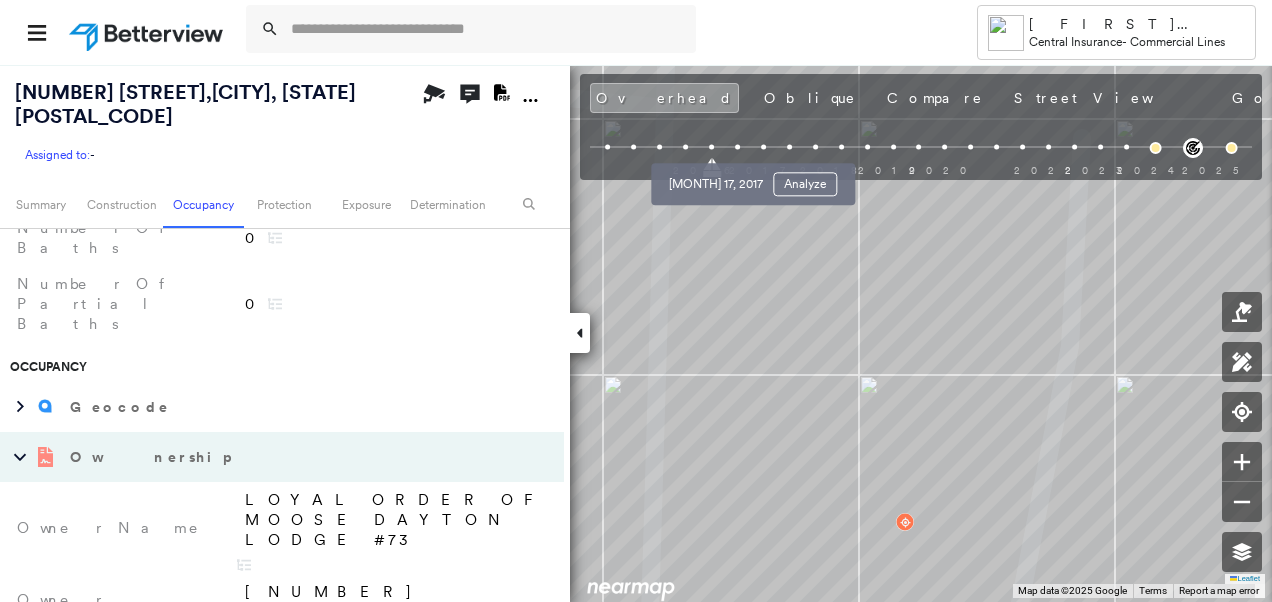 click at bounding box center [737, 147] 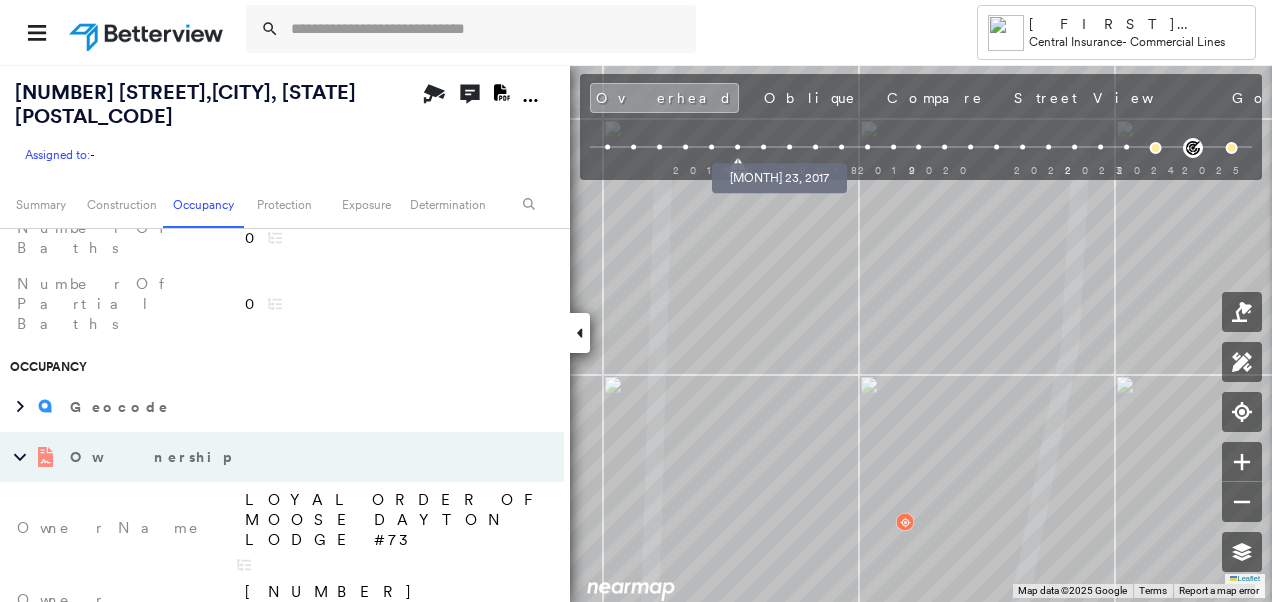 click at bounding box center [763, 147] 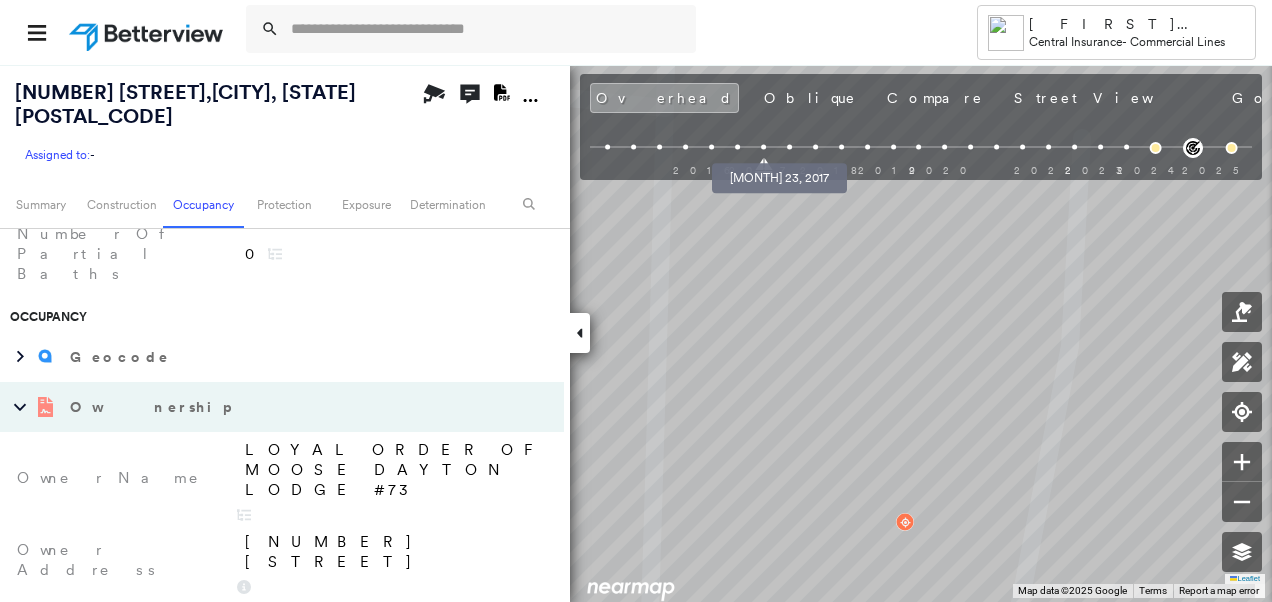 scroll, scrollTop: 931, scrollLeft: 0, axis: vertical 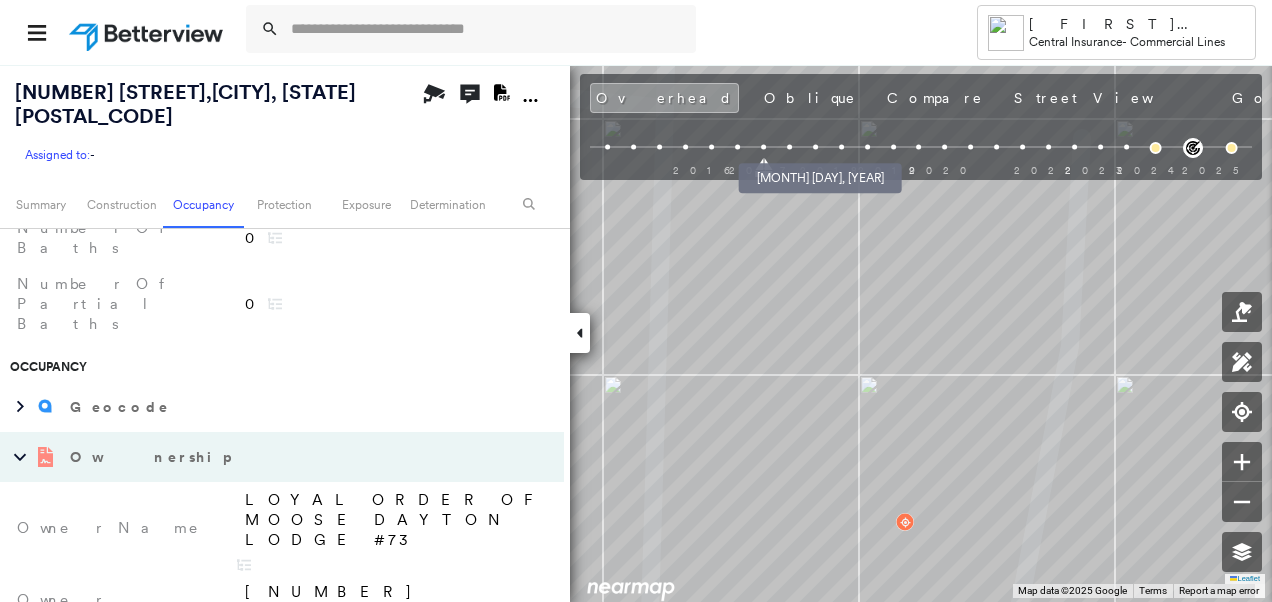 click at bounding box center (789, 147) 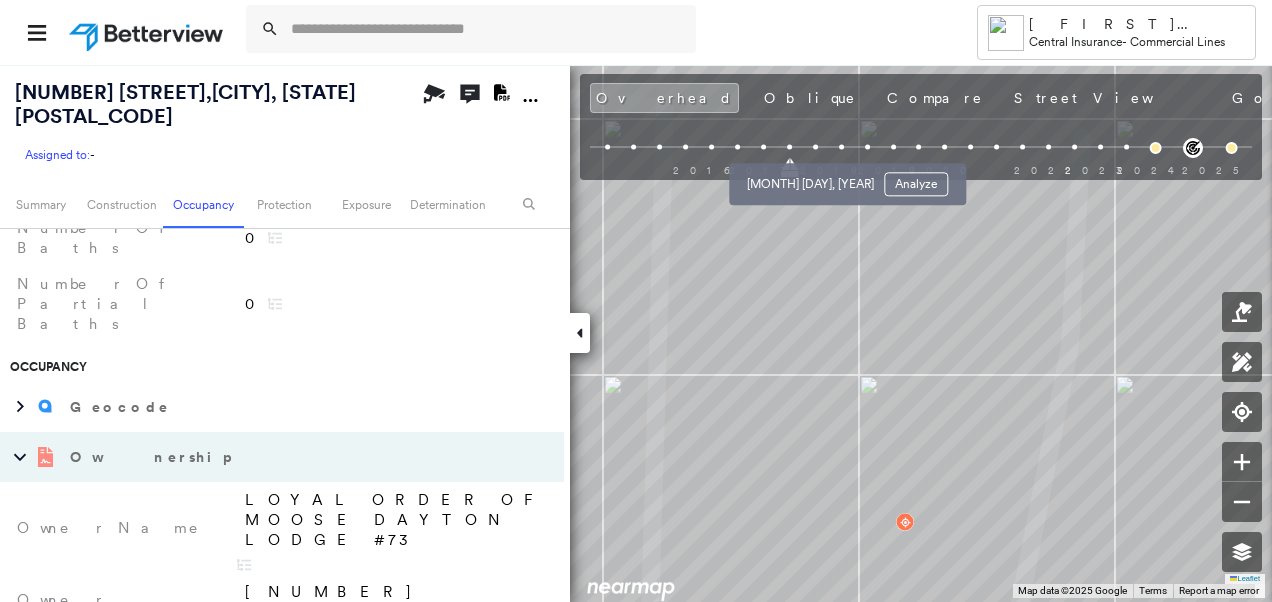 click at bounding box center (815, 147) 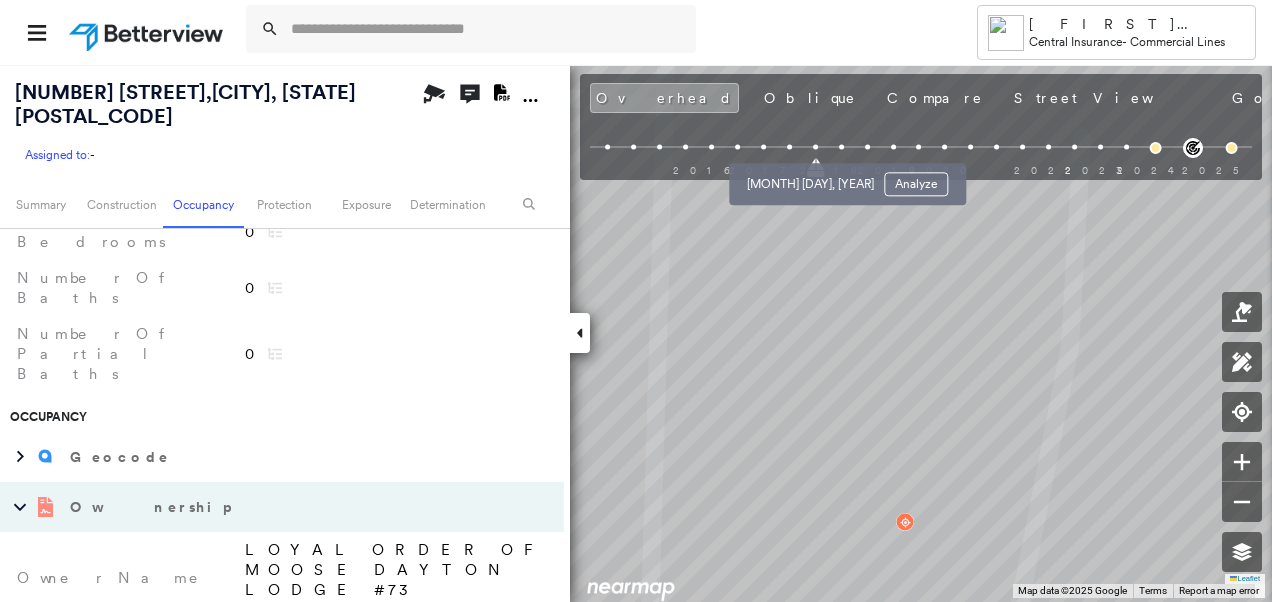 scroll, scrollTop: 981, scrollLeft: 0, axis: vertical 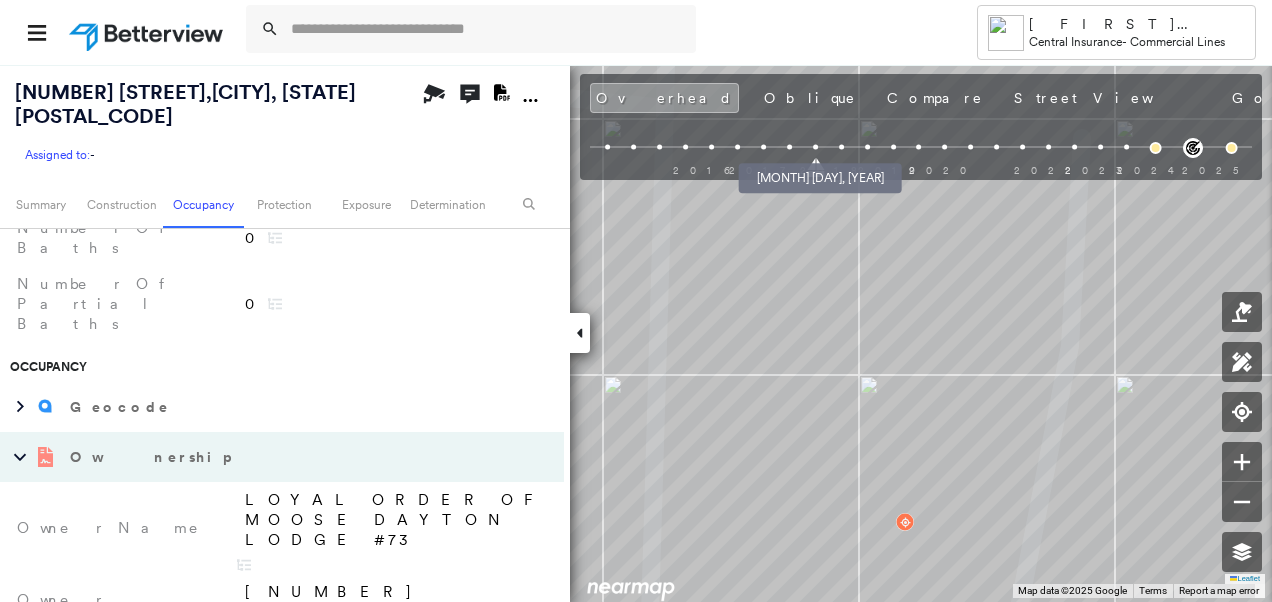click at bounding box center [789, 147] 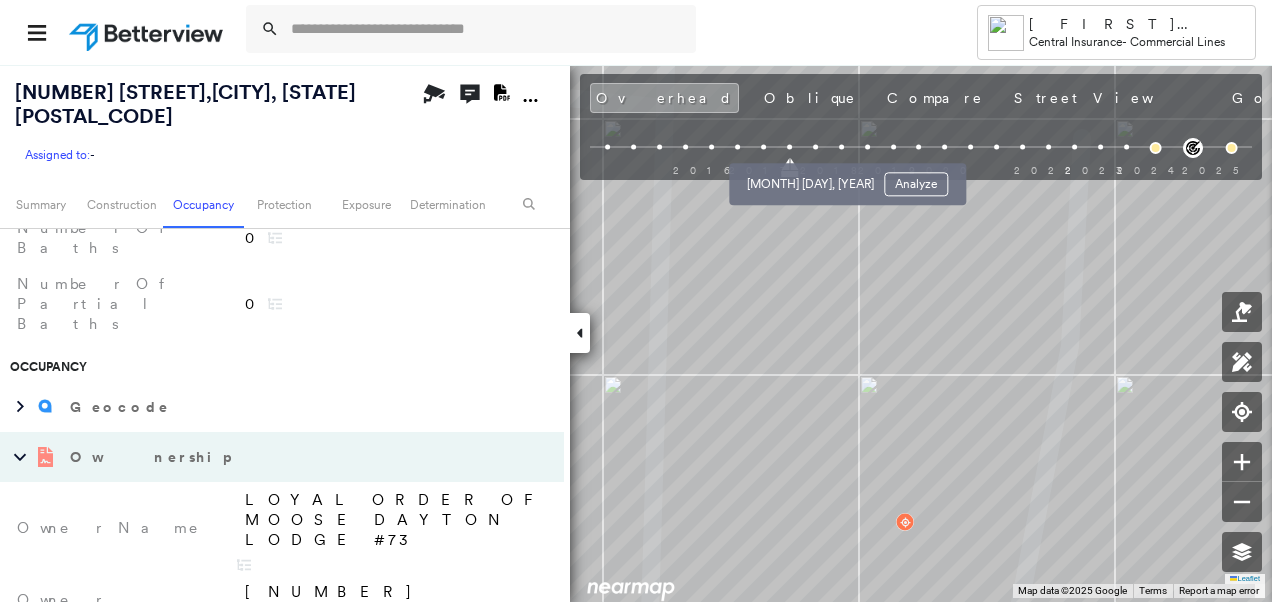 click at bounding box center [815, 147] 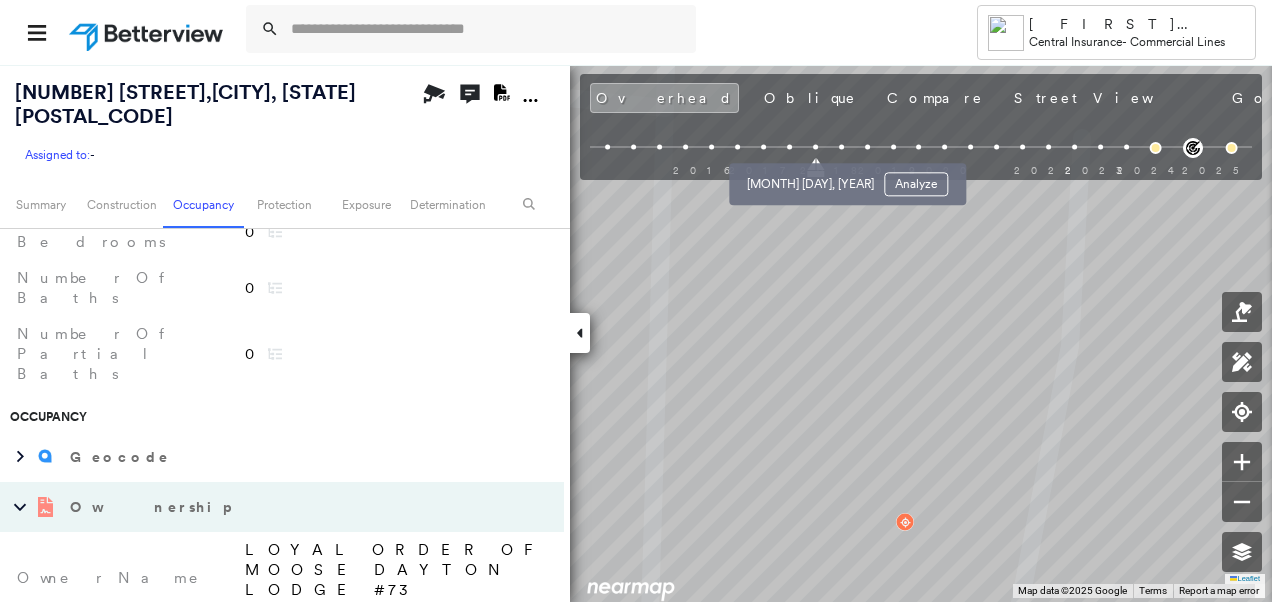 scroll, scrollTop: 981, scrollLeft: 0, axis: vertical 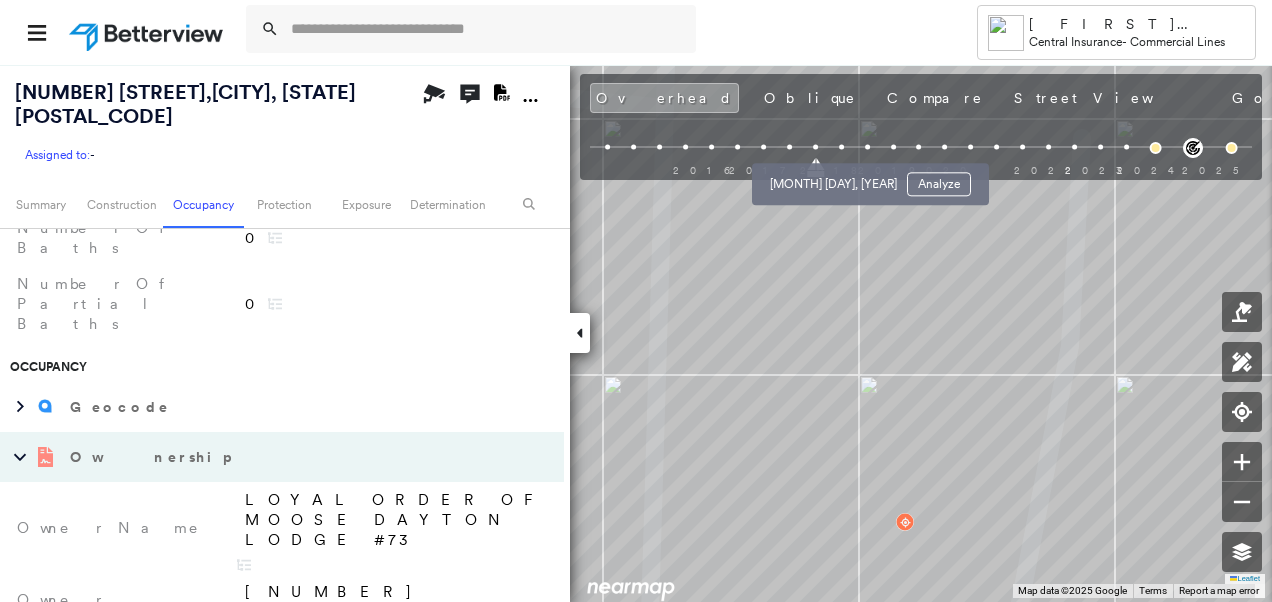 click at bounding box center (841, 147) 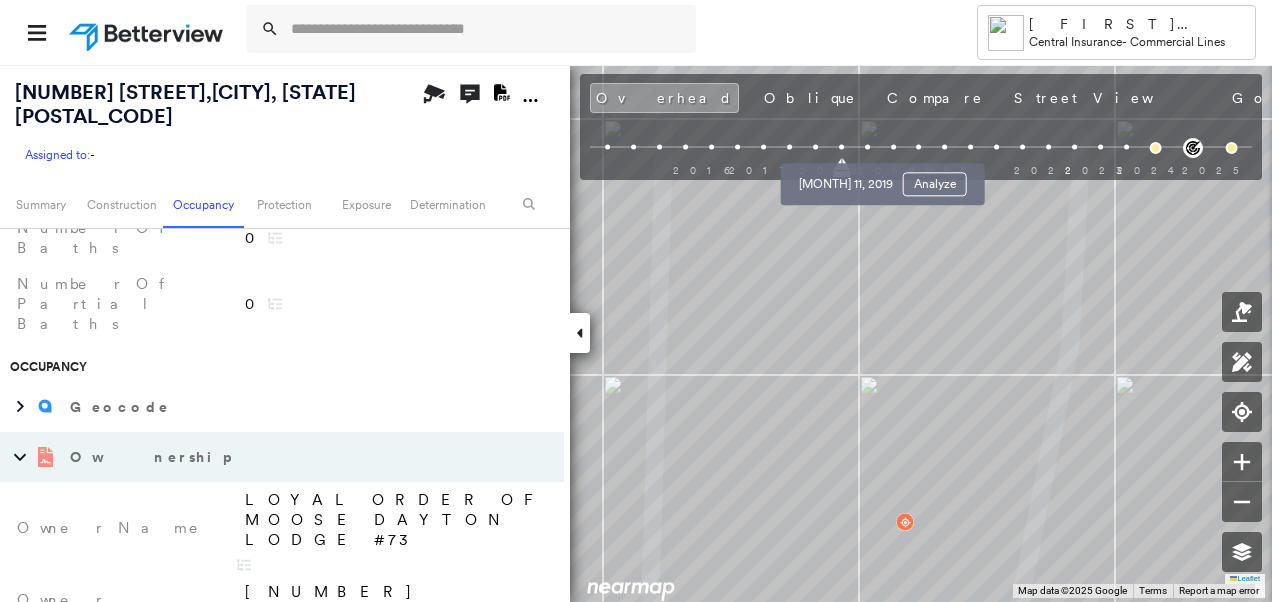 click at bounding box center [867, 147] 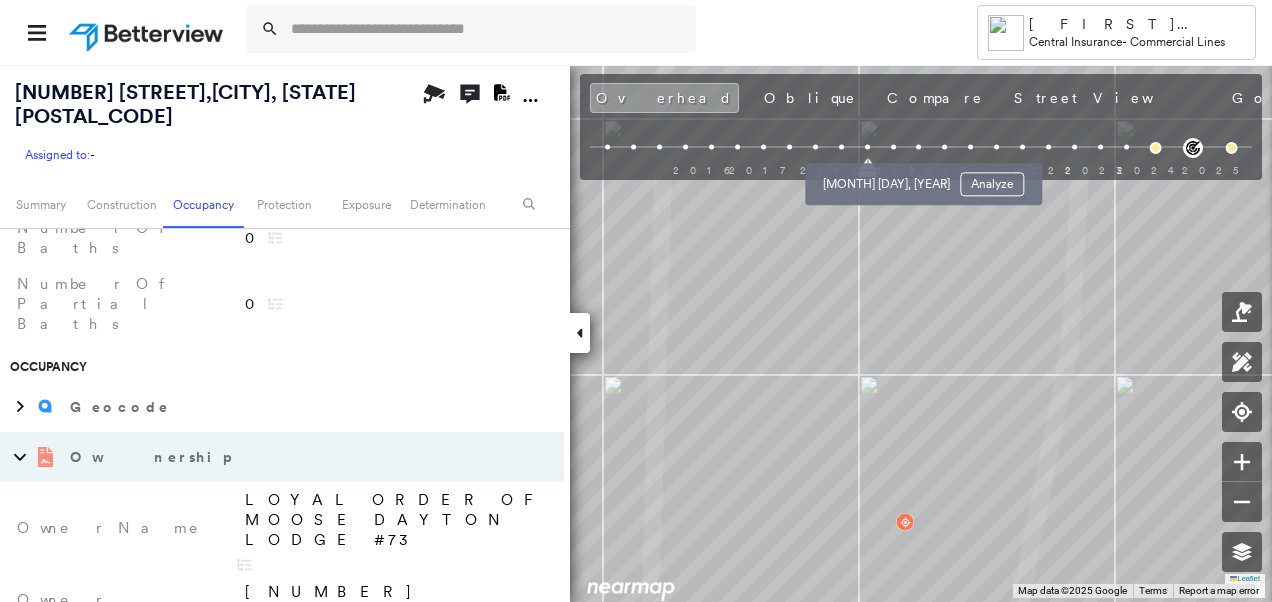 click at bounding box center (893, 147) 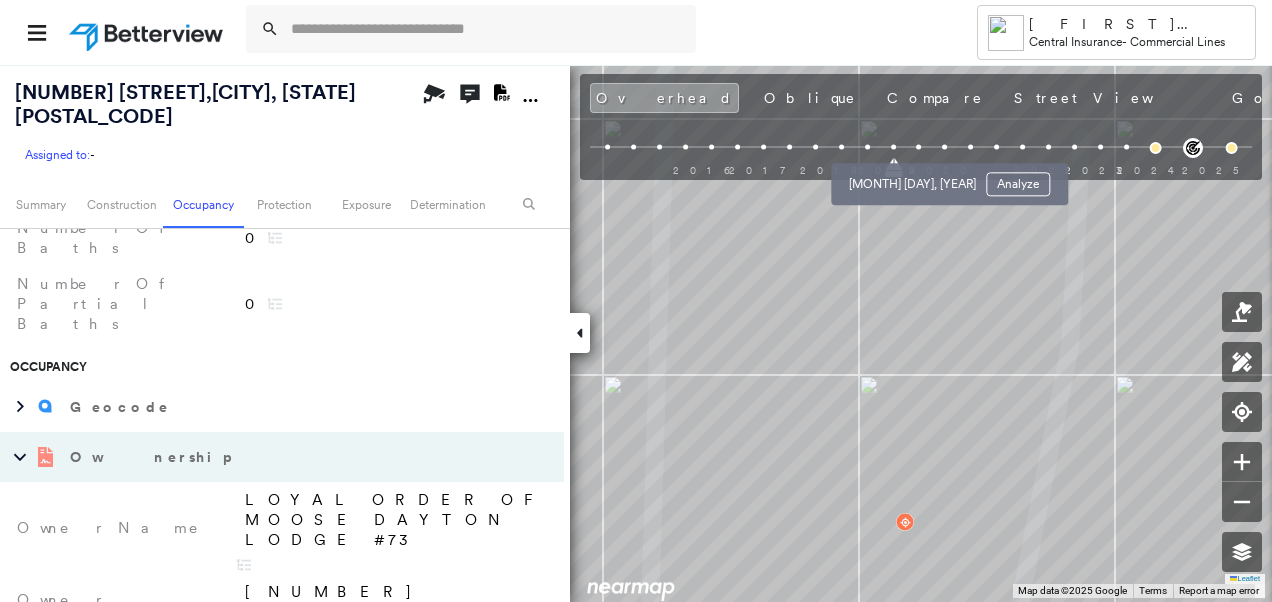 click at bounding box center (919, 147) 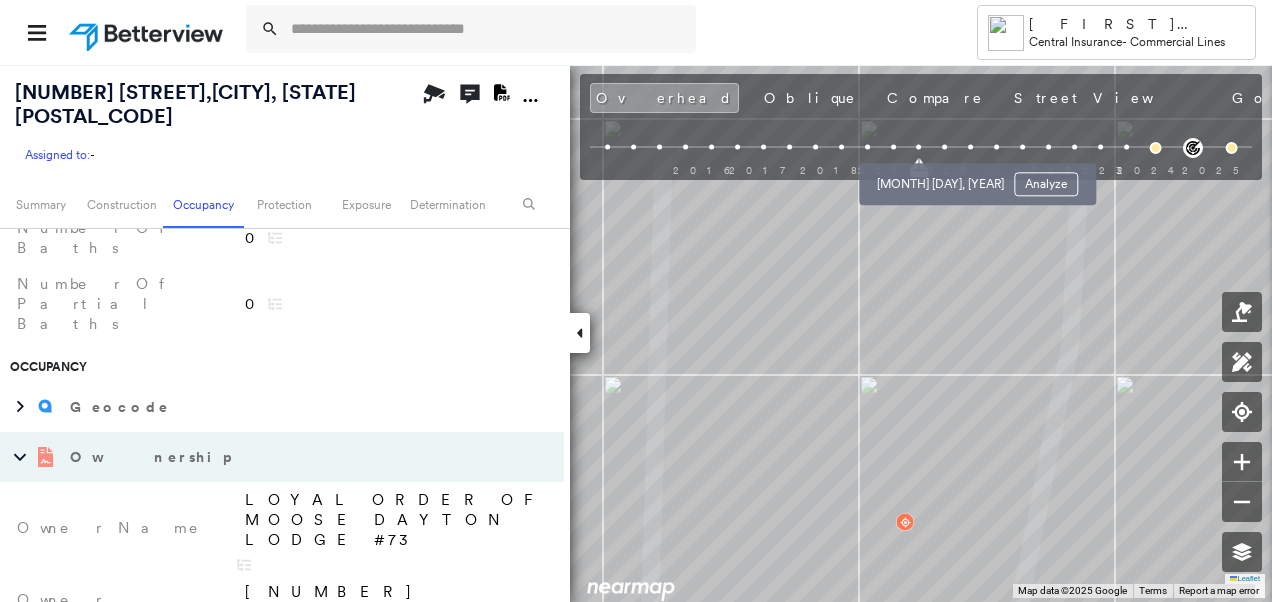 click at bounding box center [944, 147] 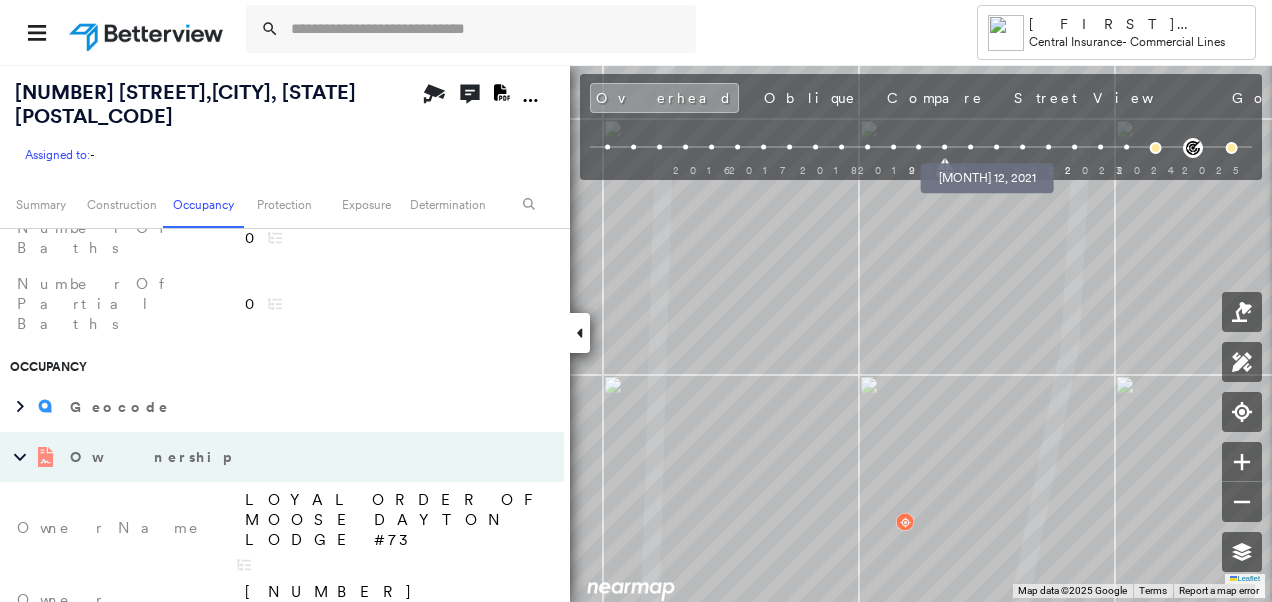 click at bounding box center [970, 147] 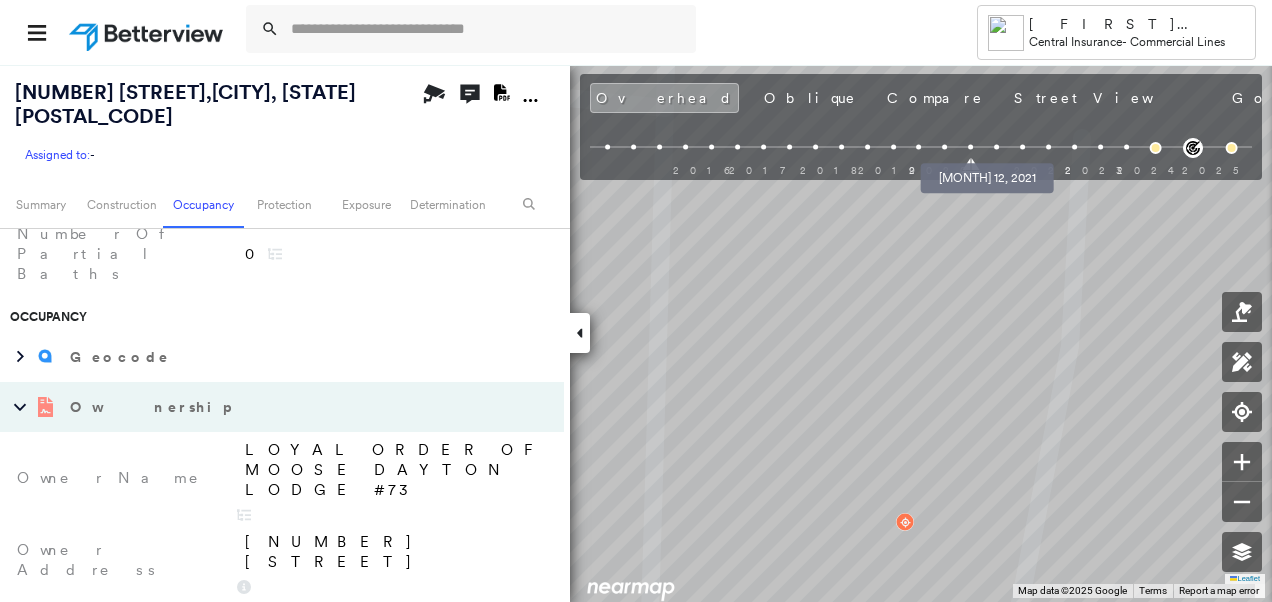 scroll, scrollTop: 931, scrollLeft: 0, axis: vertical 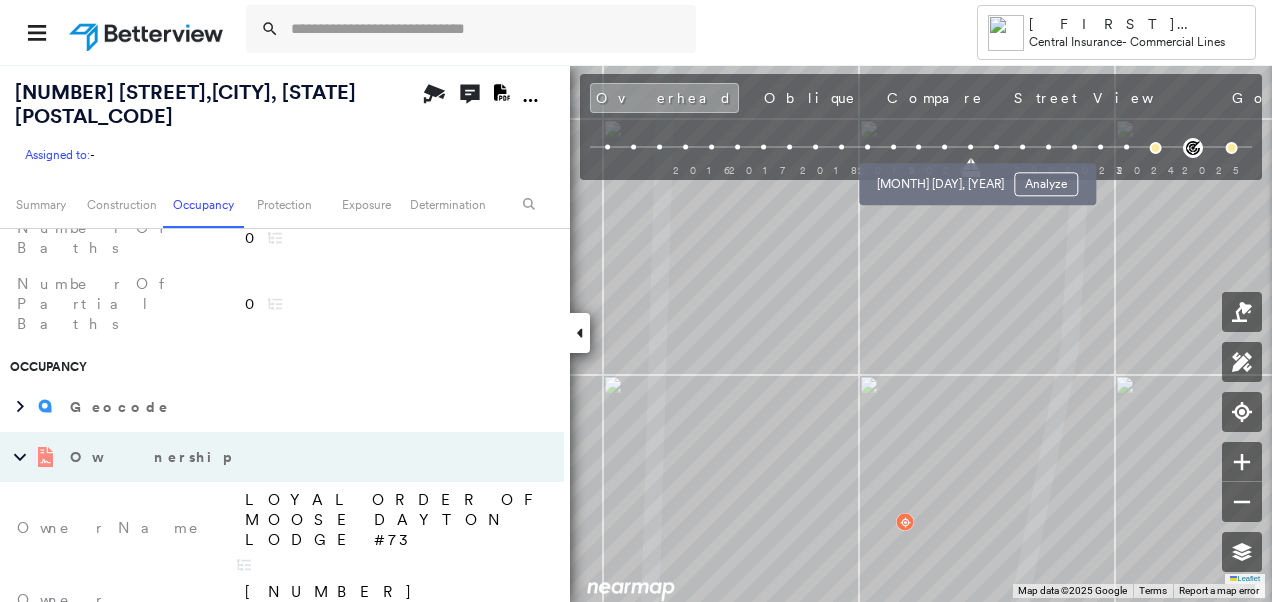 click at bounding box center (944, 147) 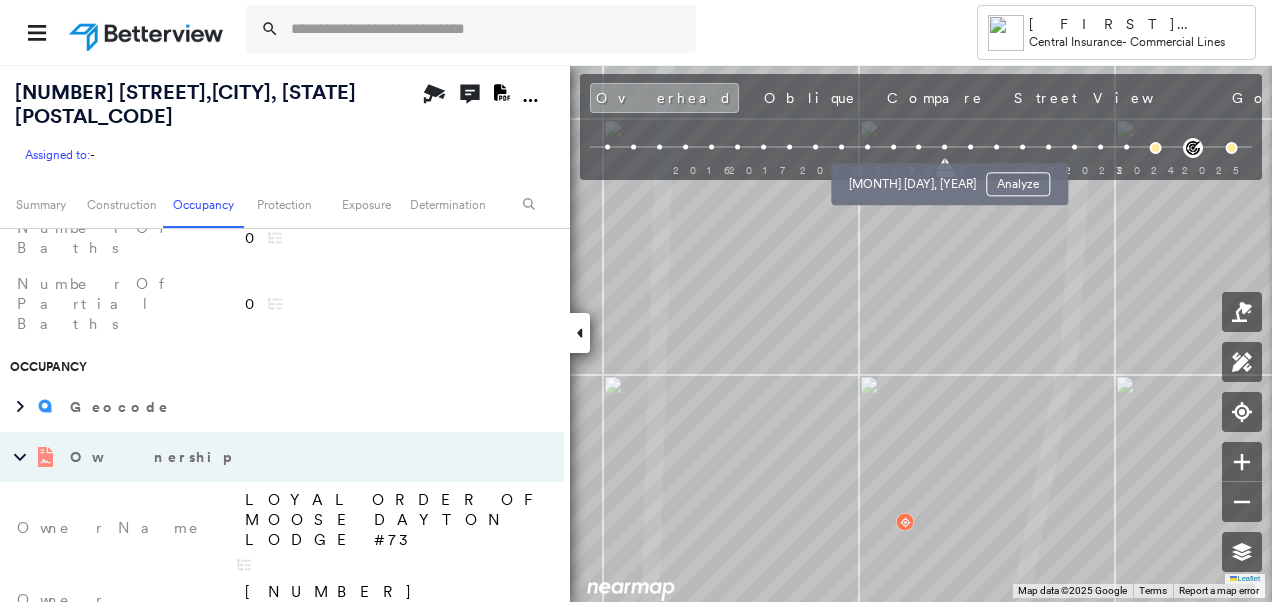 click at bounding box center [919, 147] 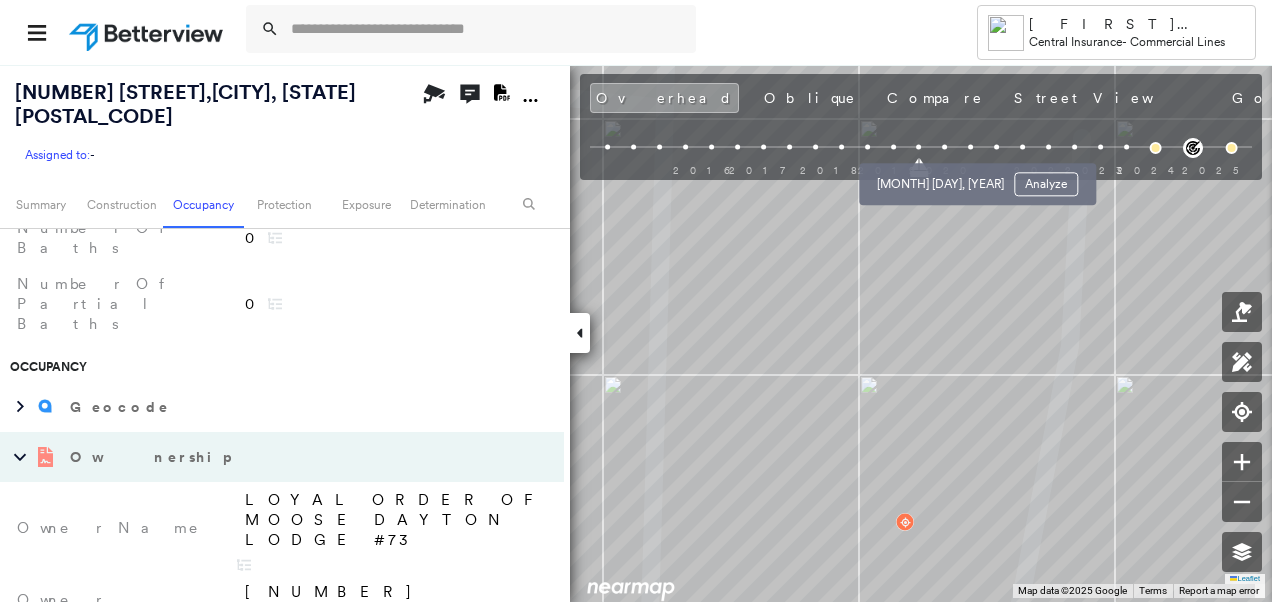 click at bounding box center (944, 147) 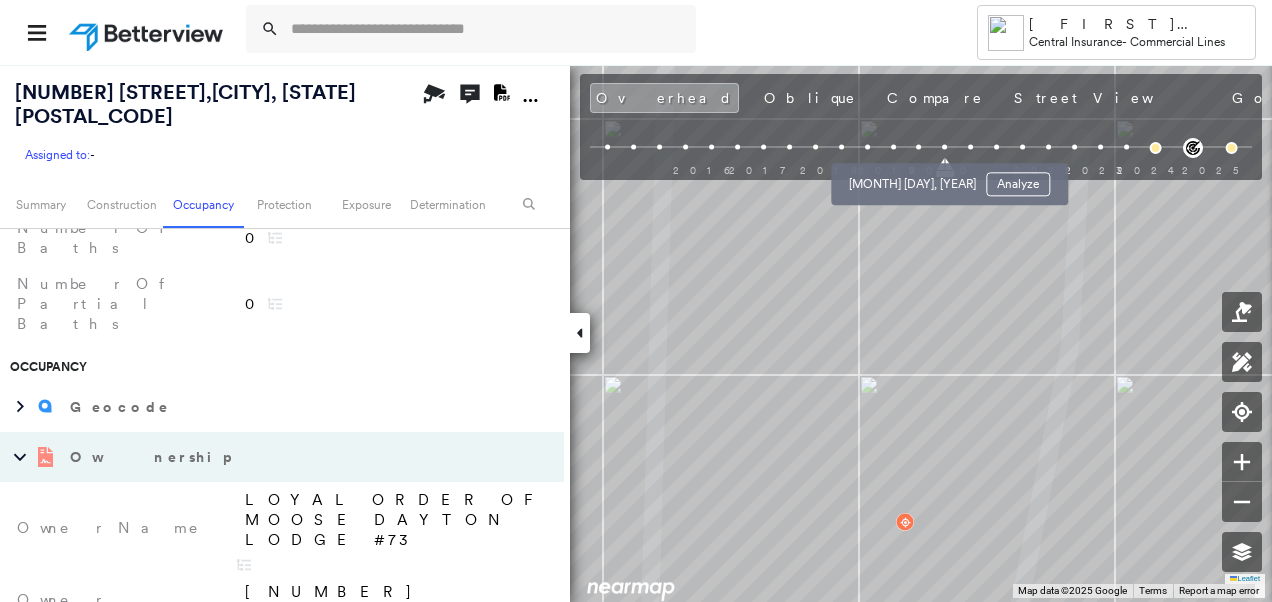 click at bounding box center (919, 147) 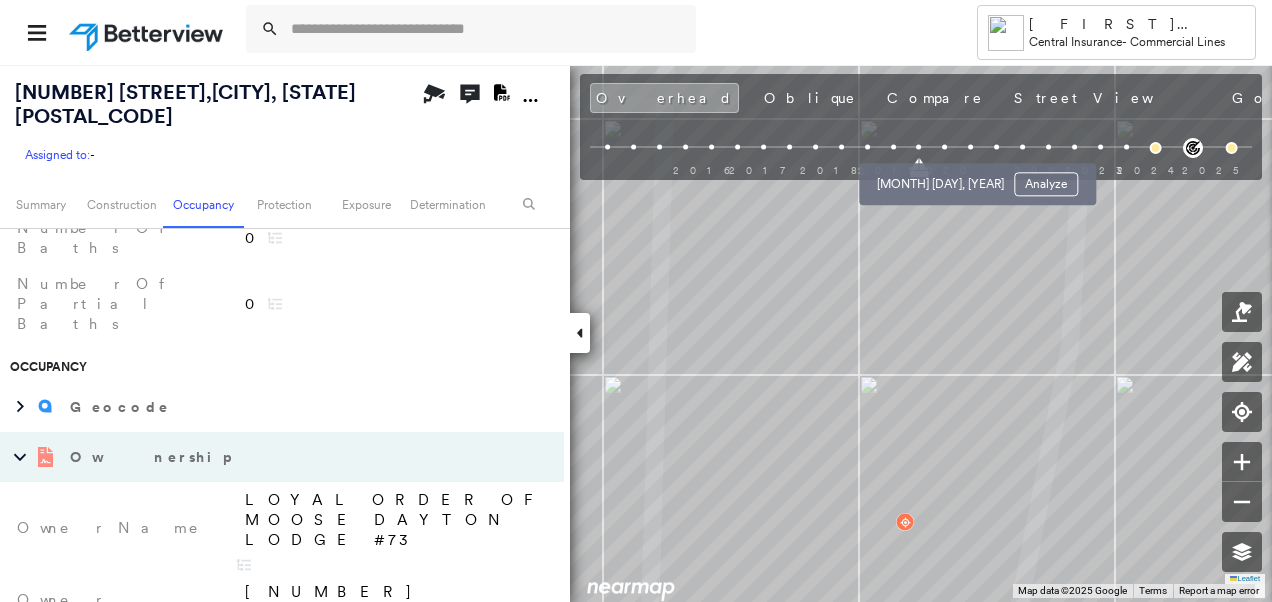click at bounding box center (944, 147) 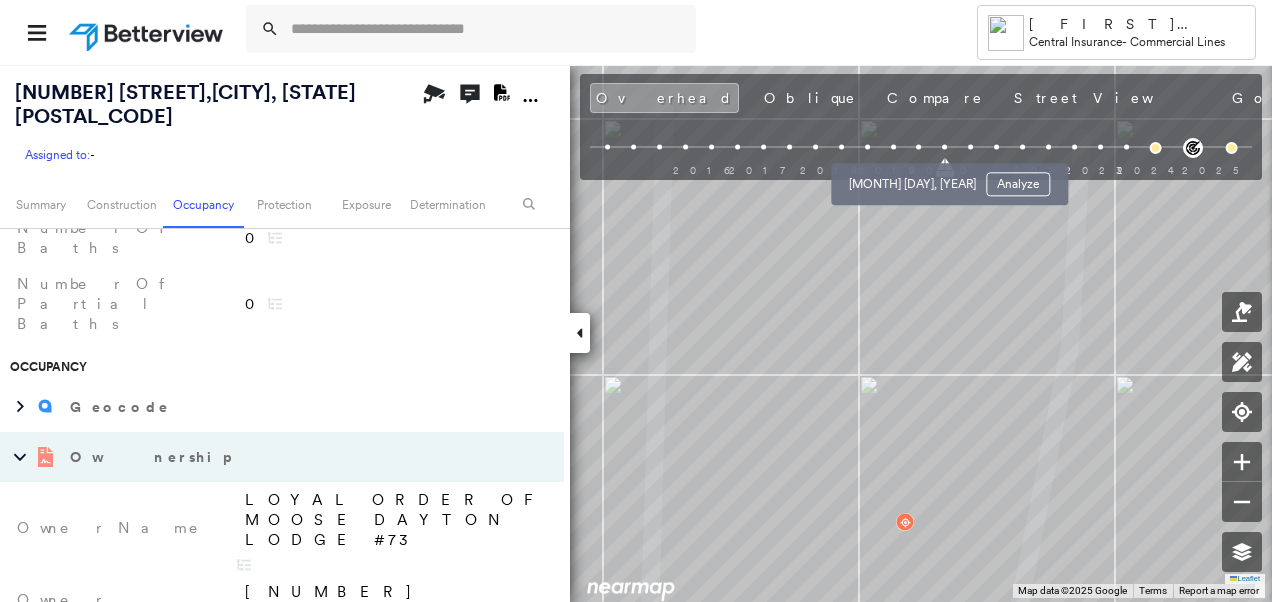 click at bounding box center [919, 147] 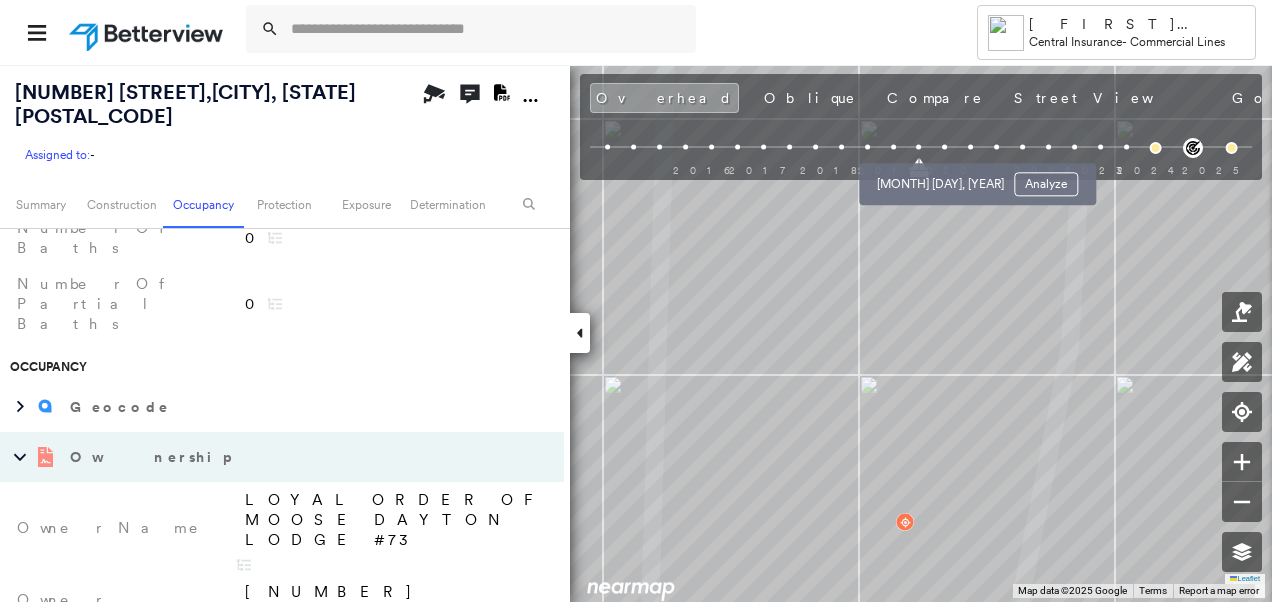 click at bounding box center [944, 147] 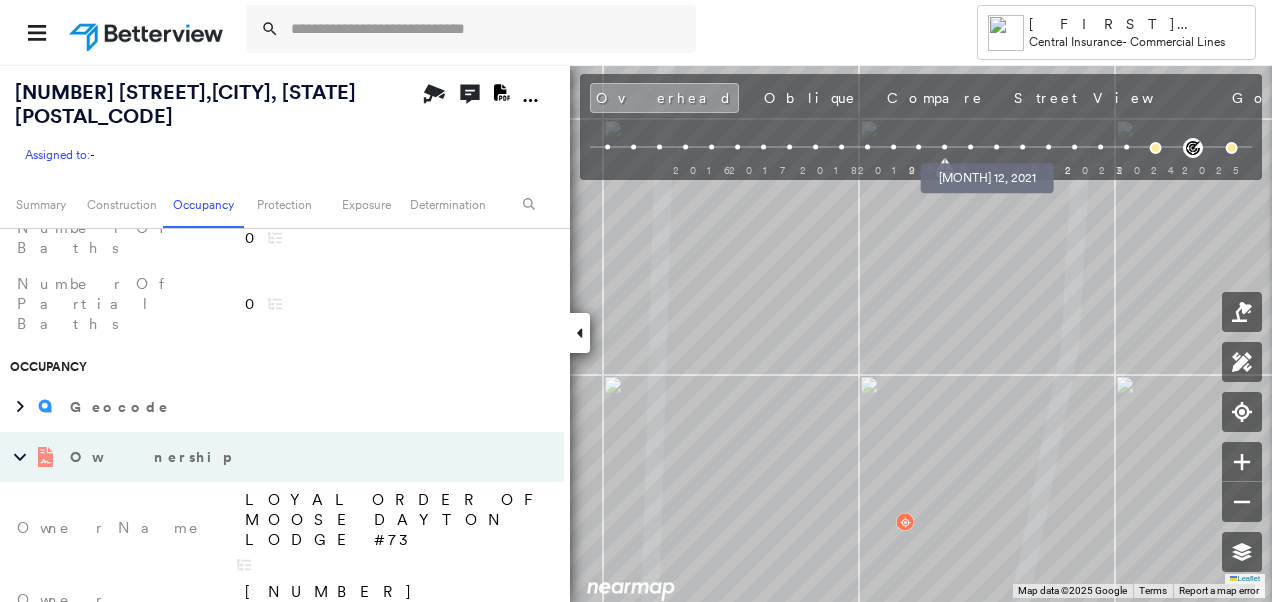 click at bounding box center (970, 147) 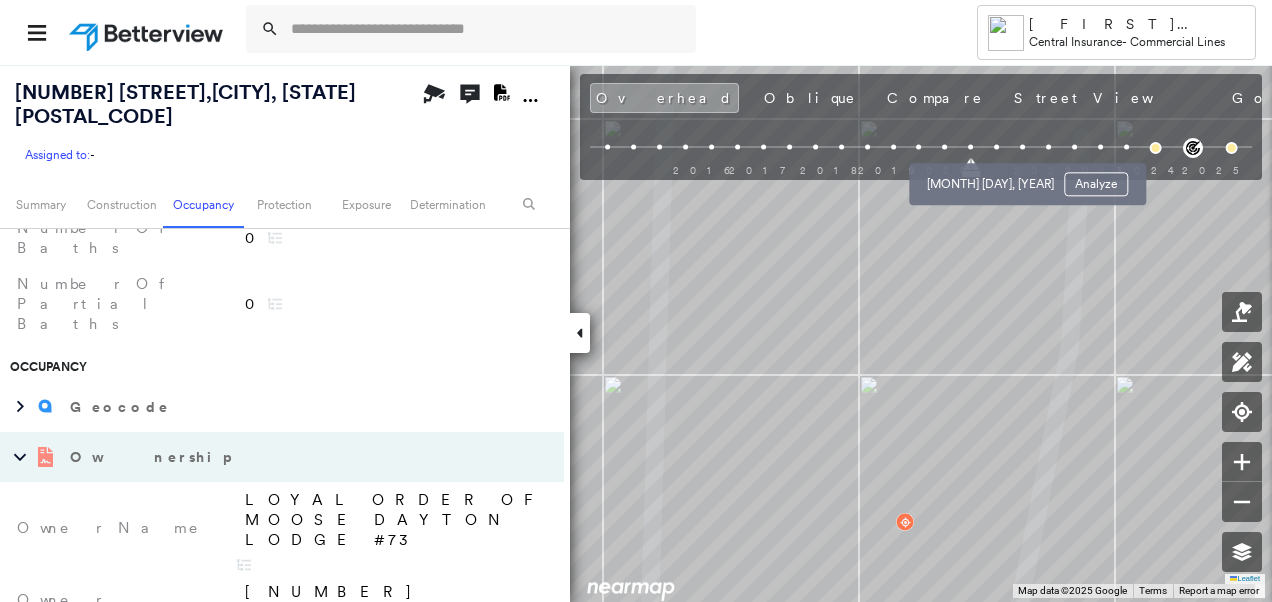 click at bounding box center [996, 147] 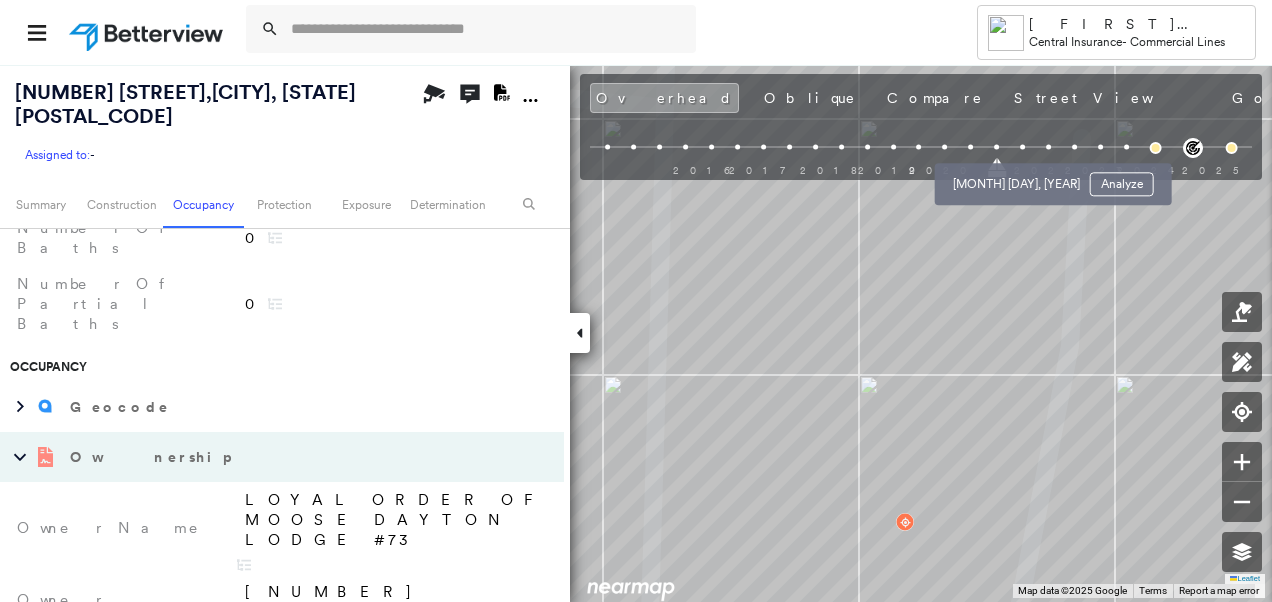 click at bounding box center (1022, 147) 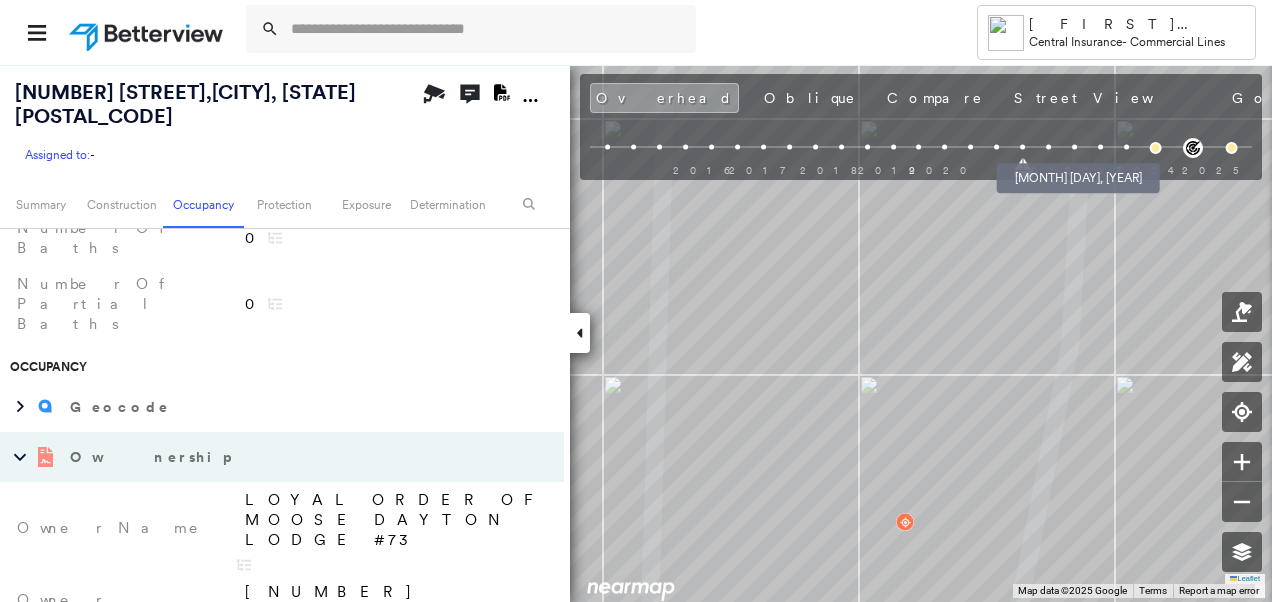 click at bounding box center (1048, 147) 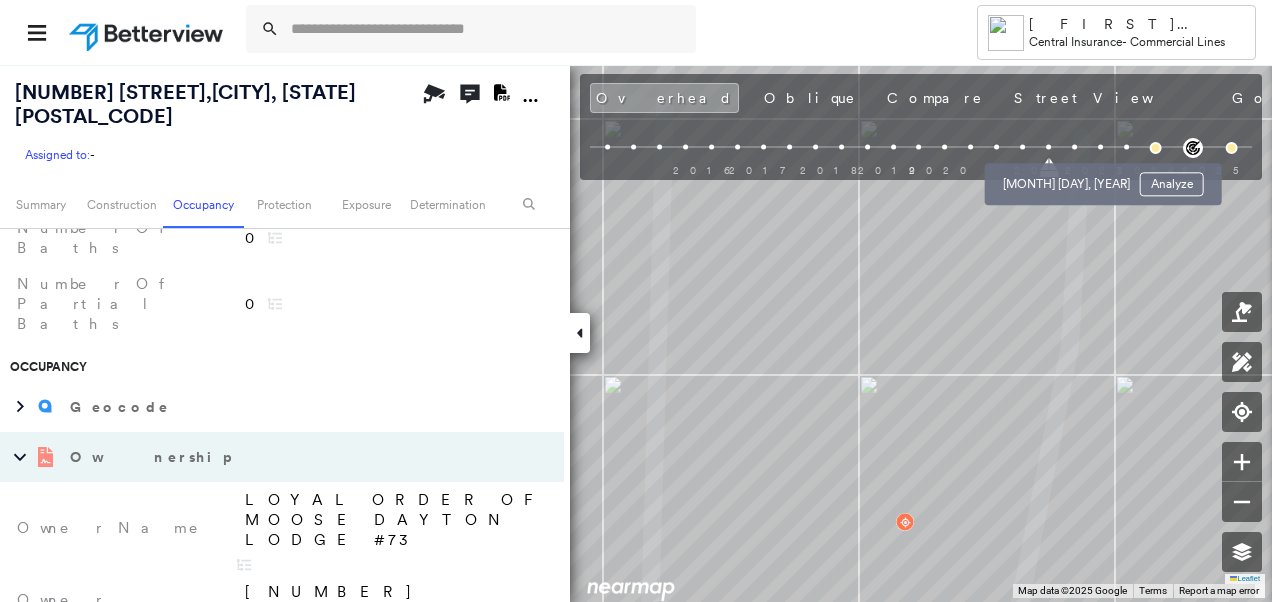 click at bounding box center [1074, 147] 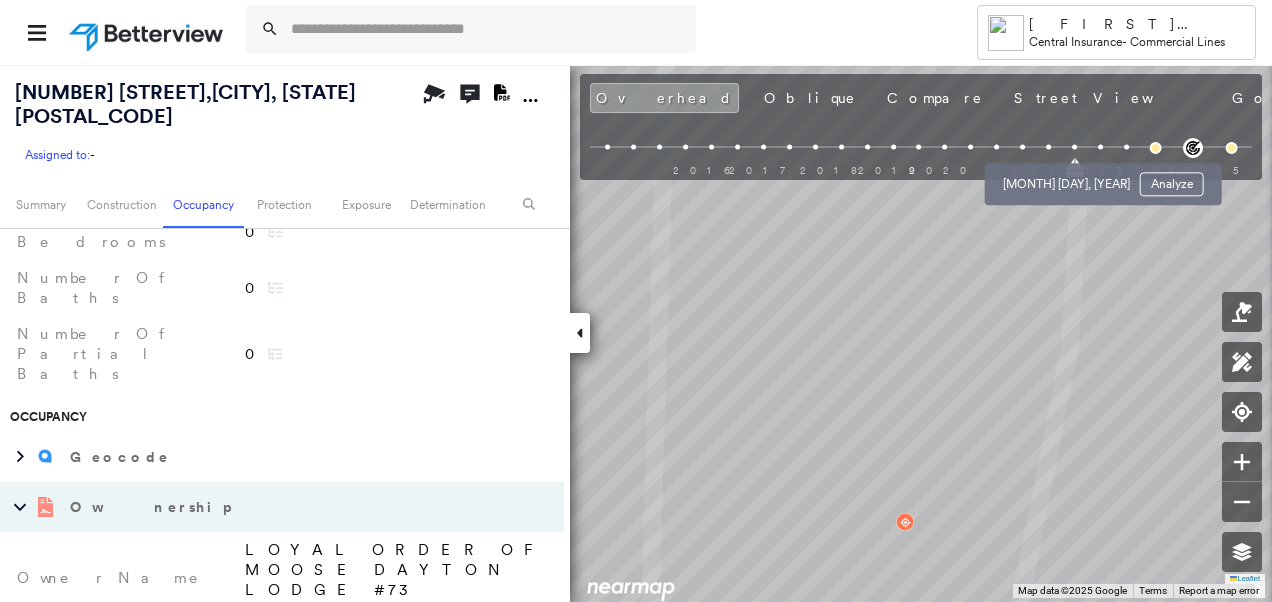 scroll, scrollTop: 981, scrollLeft: 0, axis: vertical 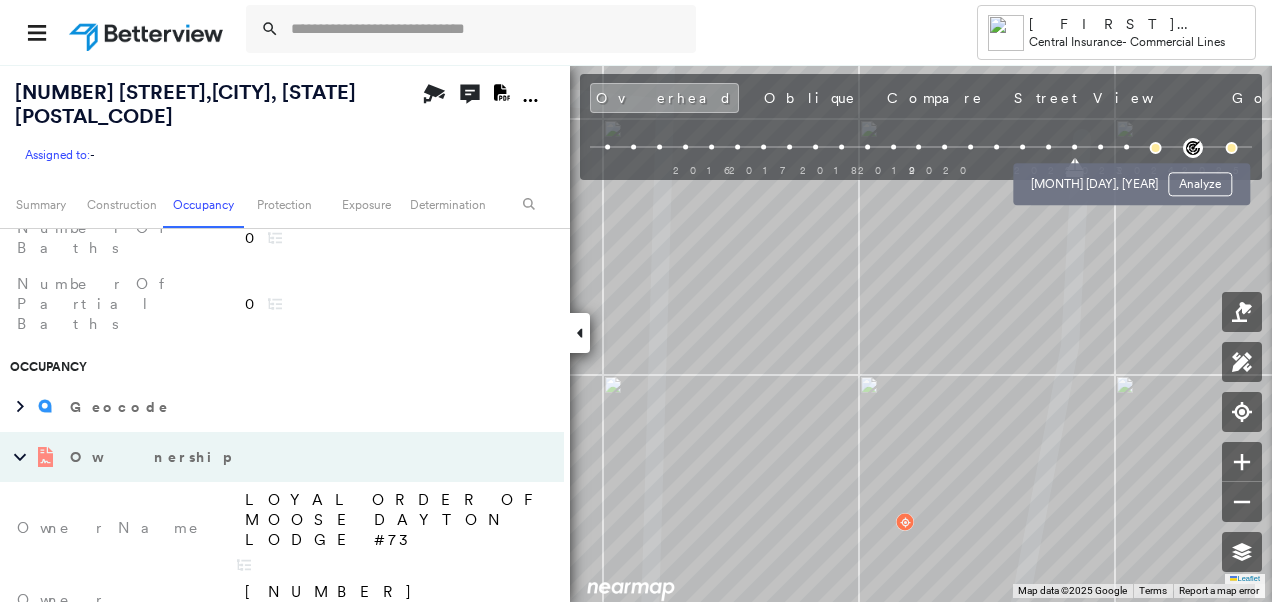 click at bounding box center [1100, 147] 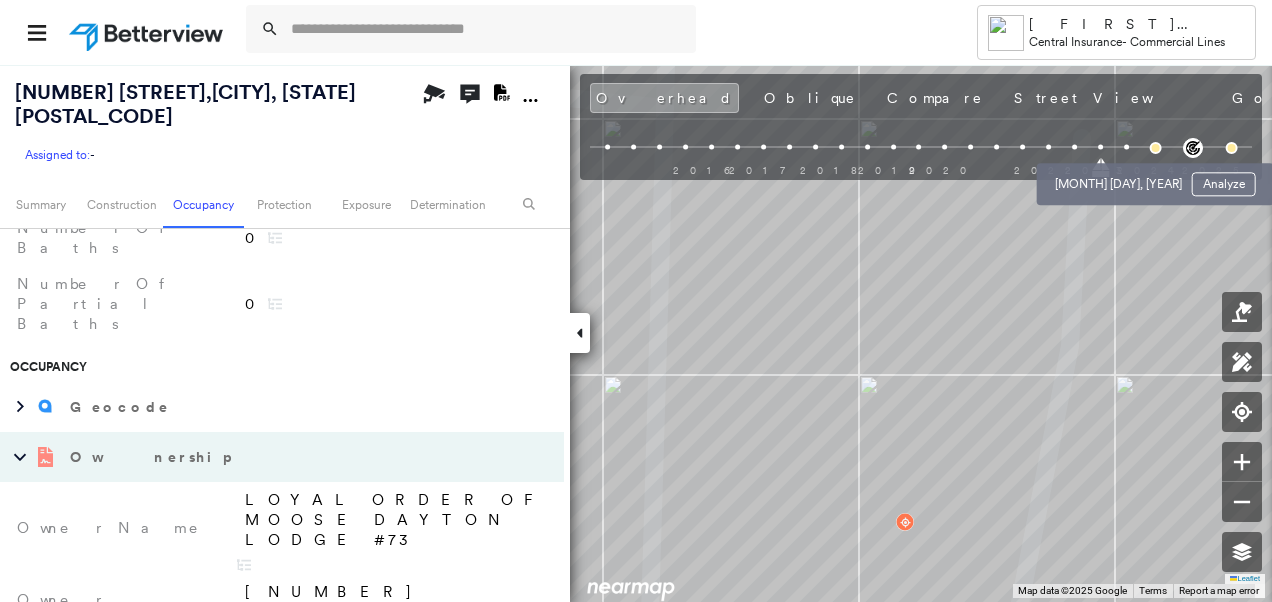 click at bounding box center [1126, 147] 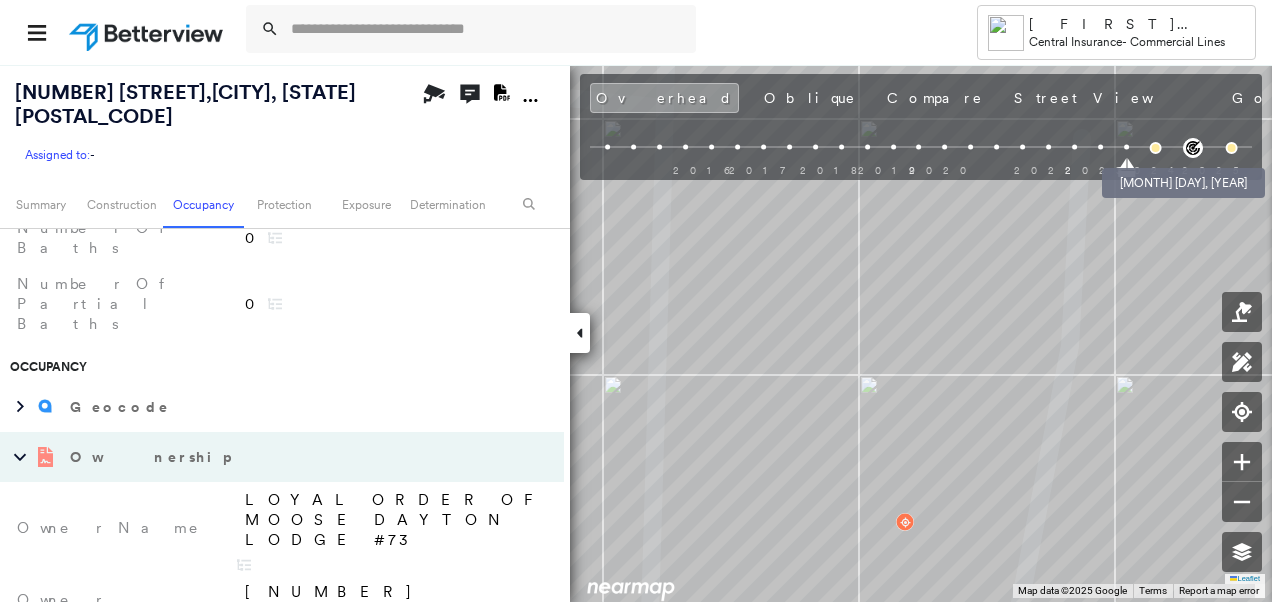 click at bounding box center [1156, 148] 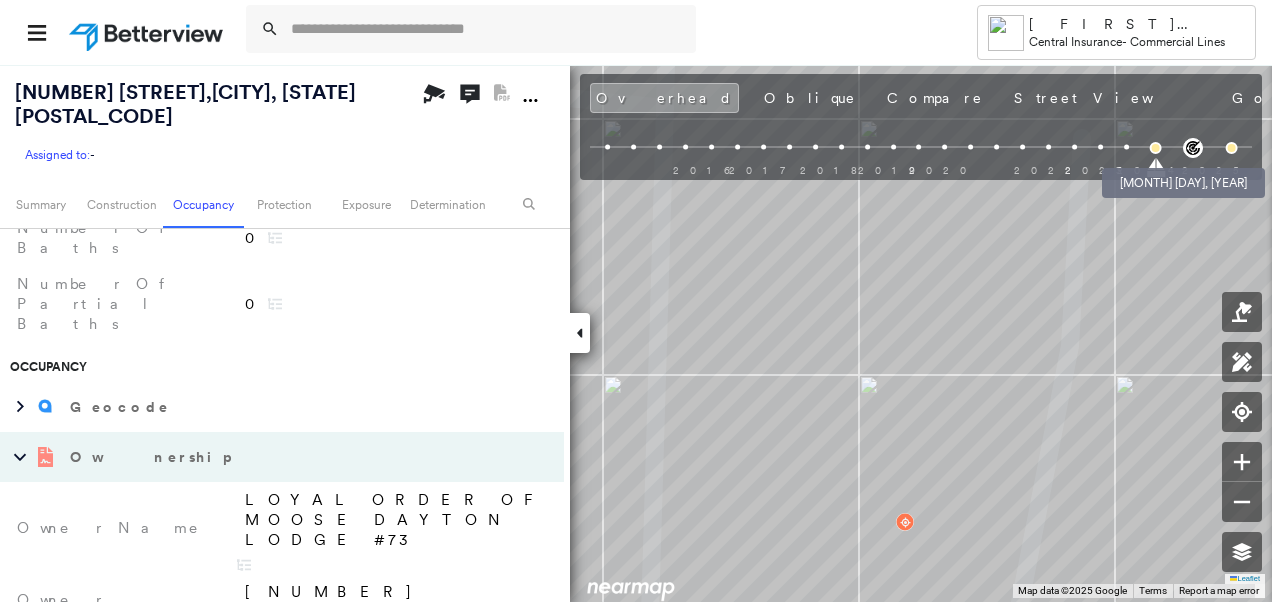 scroll, scrollTop: 1081, scrollLeft: 0, axis: vertical 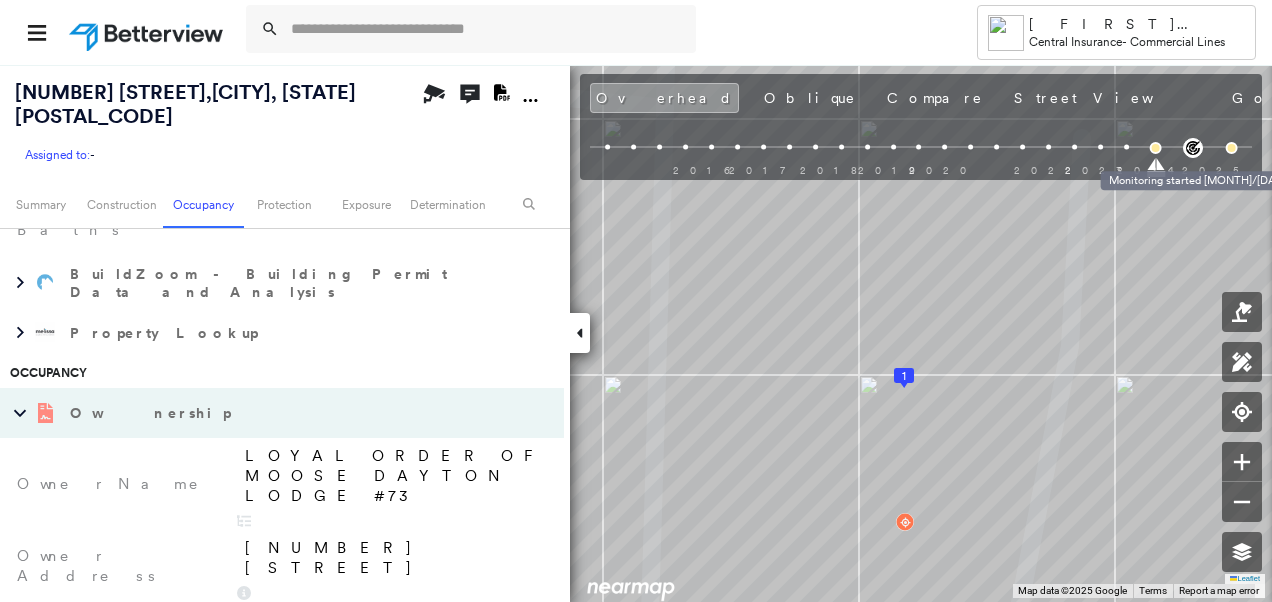 click 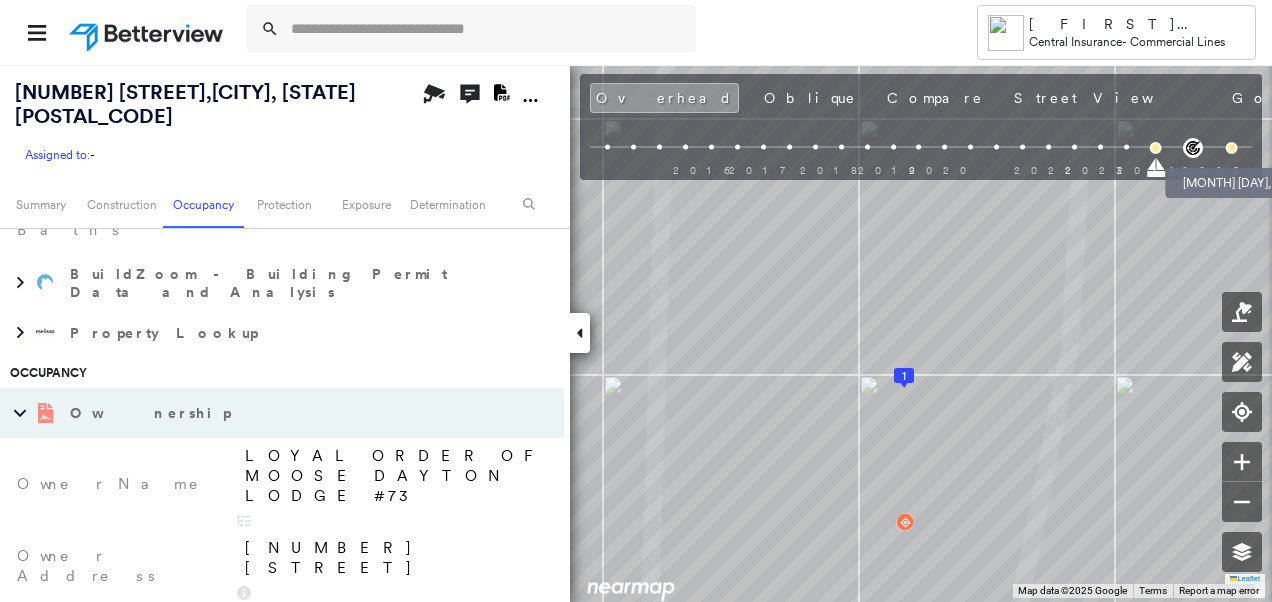 click at bounding box center (1232, 148) 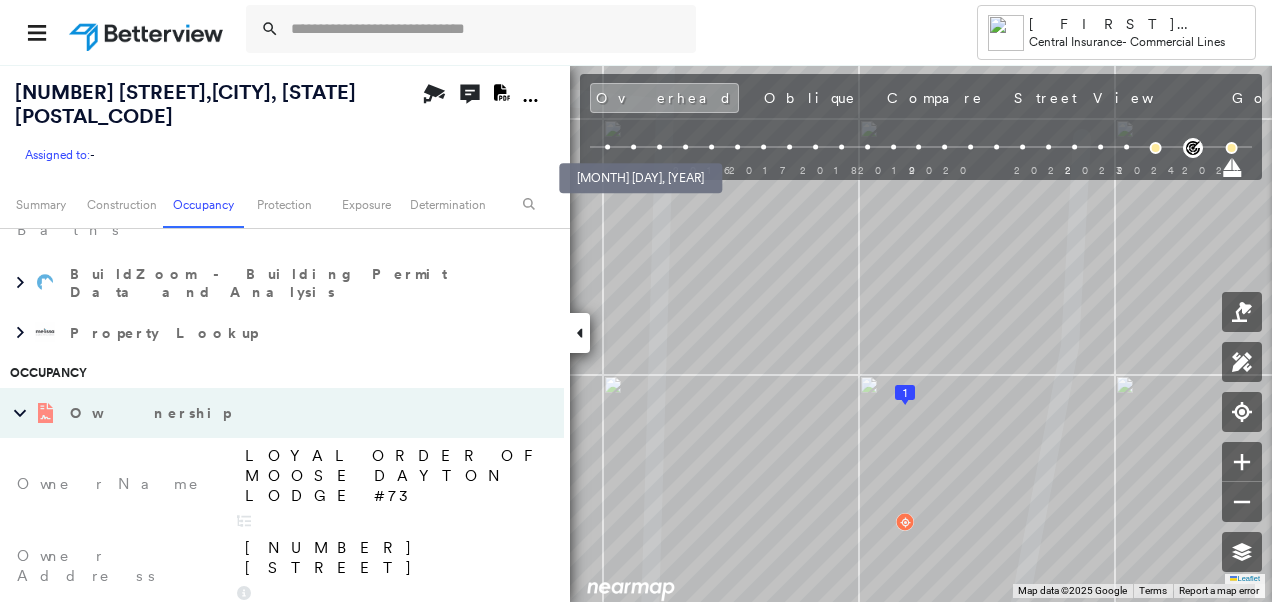 click at bounding box center (608, 147) 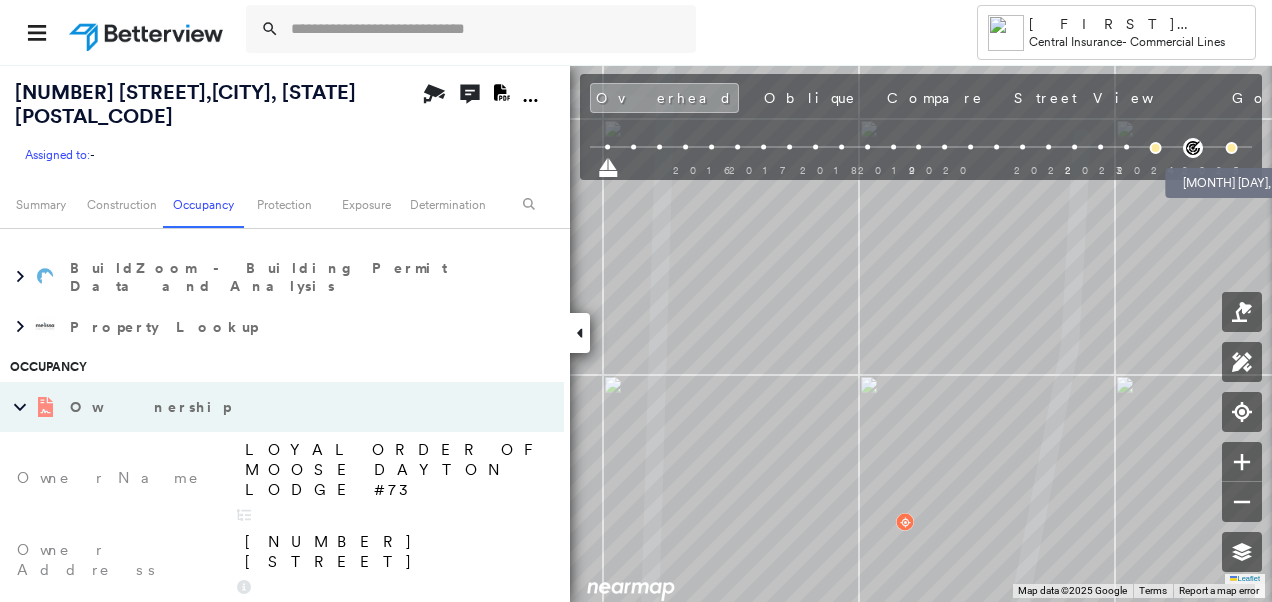 click at bounding box center [1232, 148] 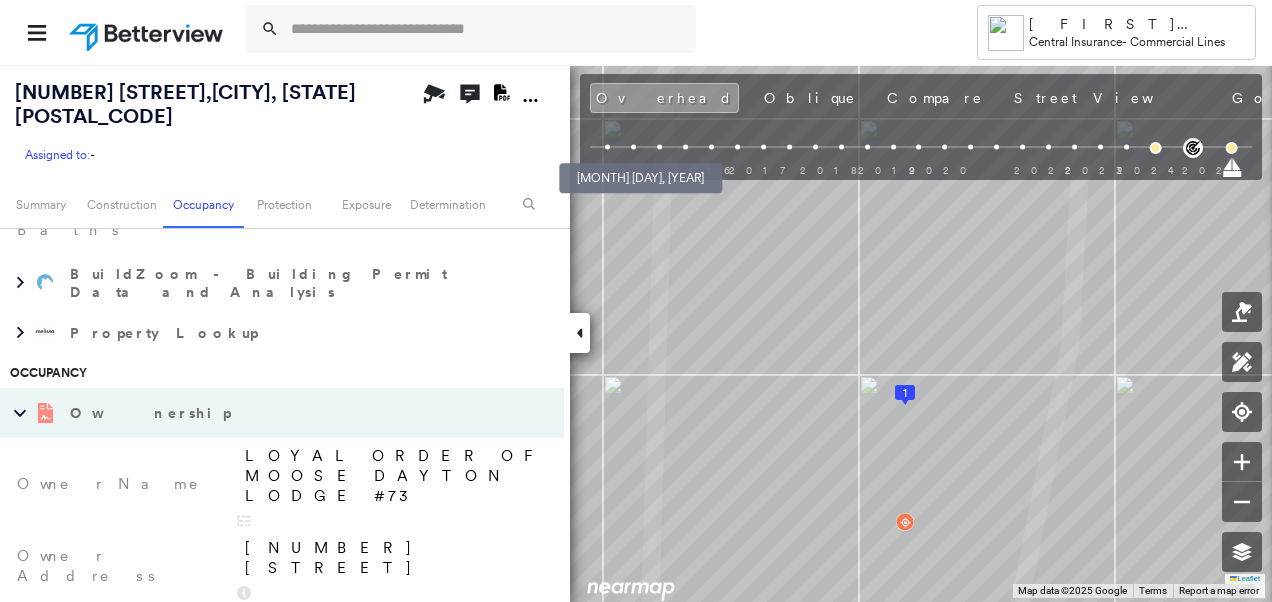 click at bounding box center [608, 147] 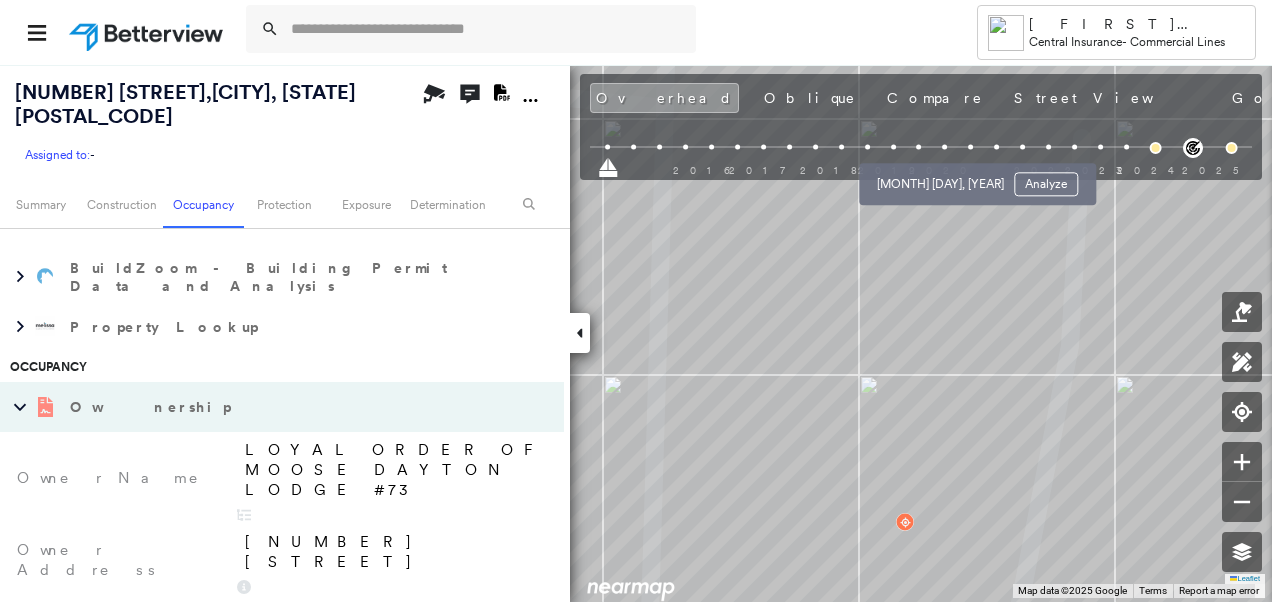 click at bounding box center [944, 147] 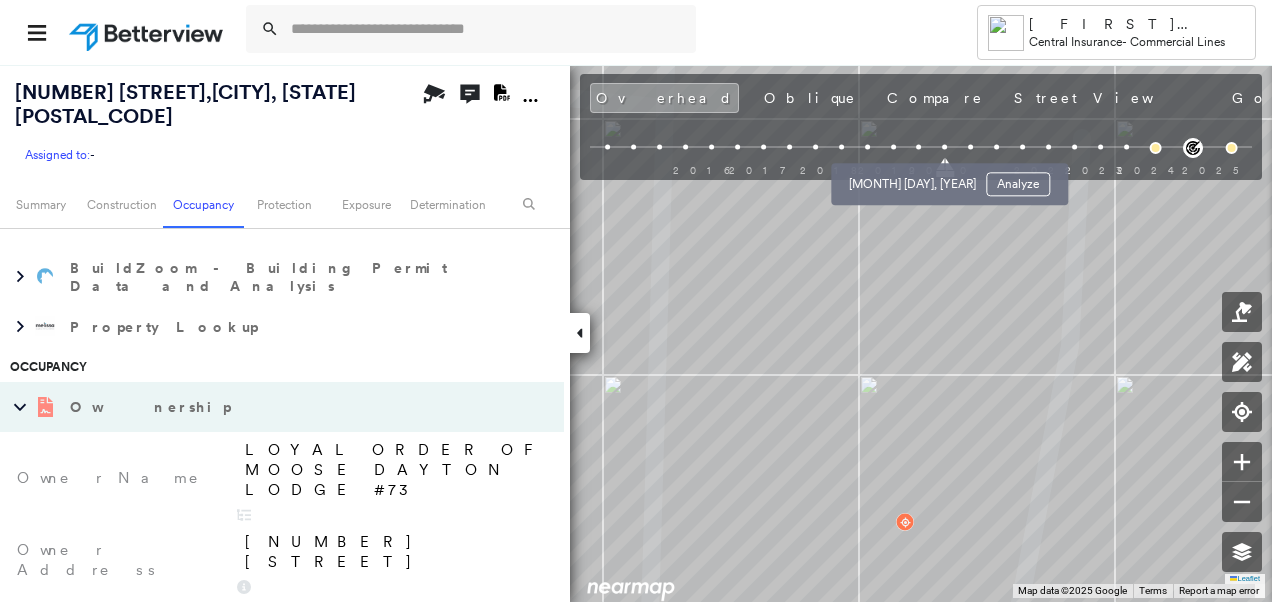 click at bounding box center [919, 147] 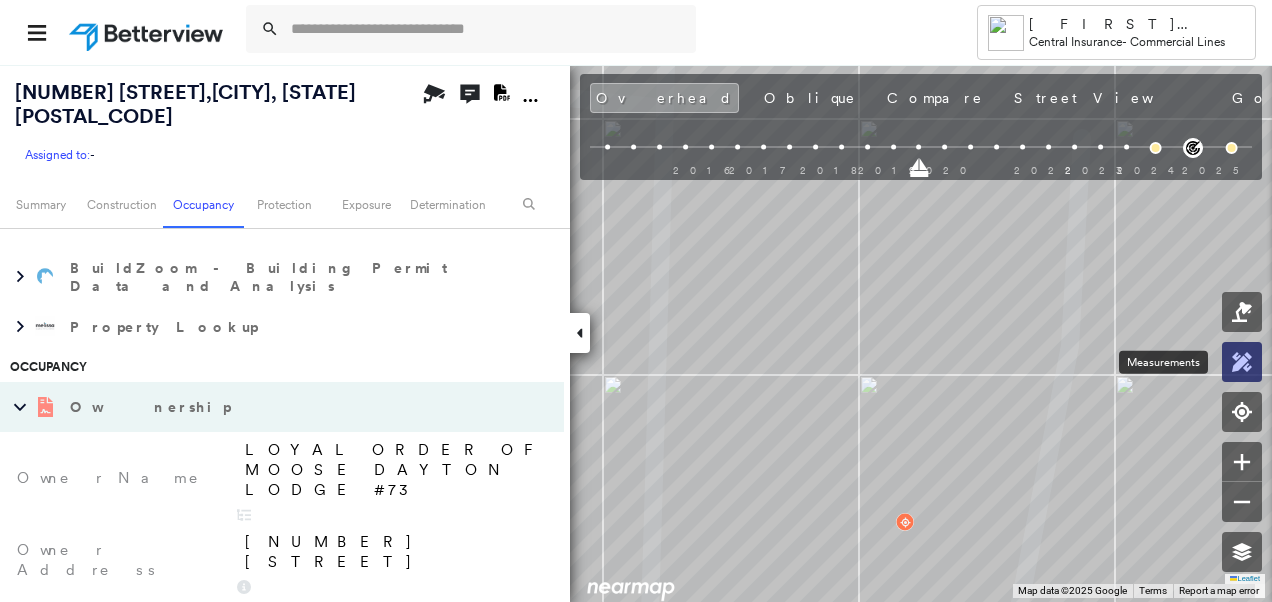 click 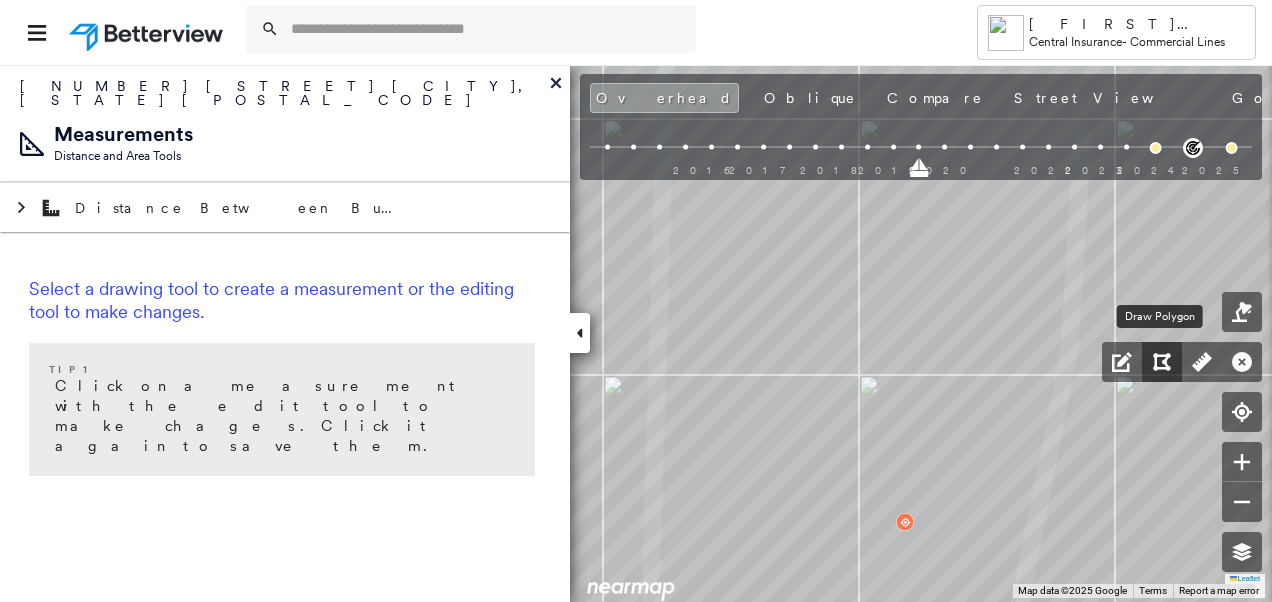 click 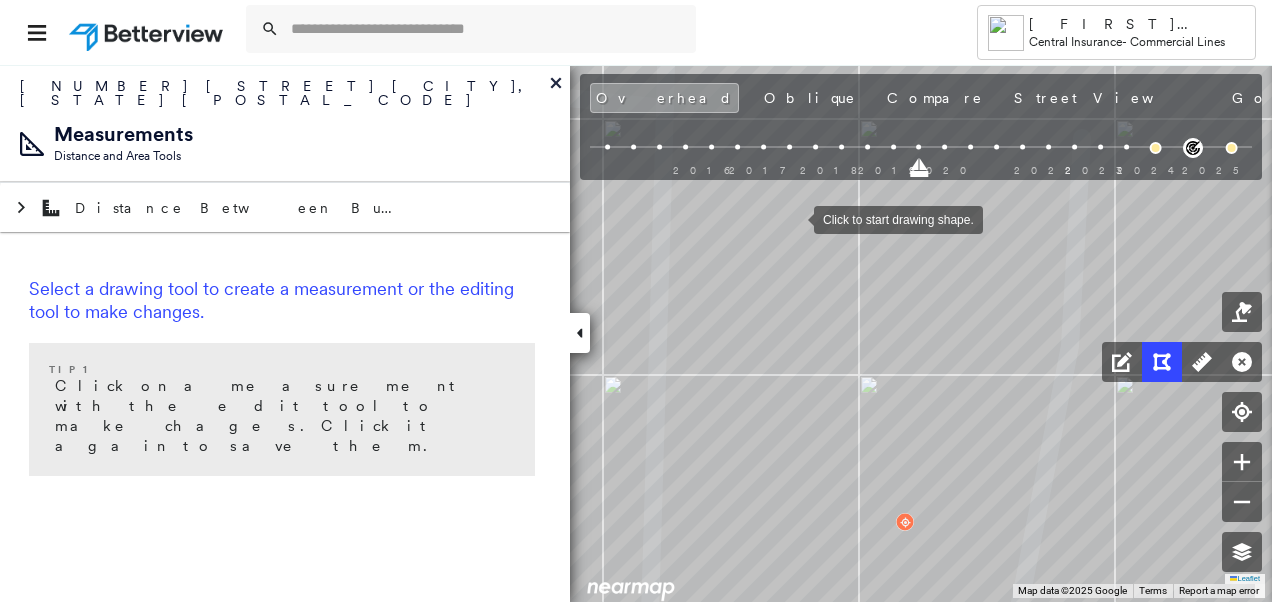 click at bounding box center (794, 218) 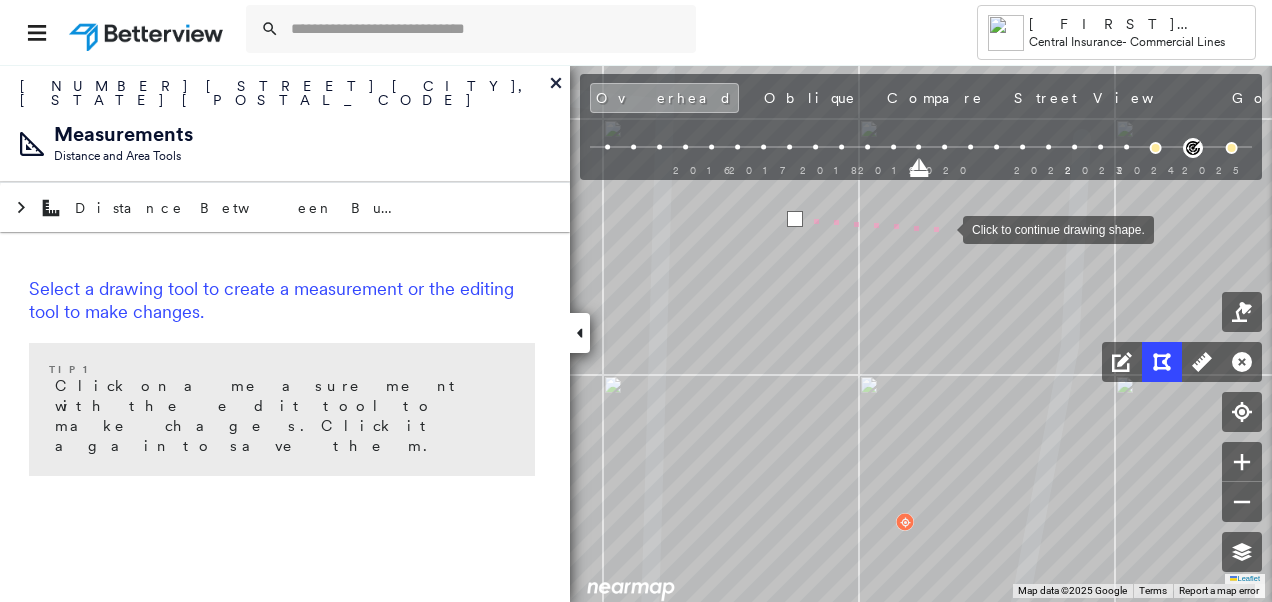 click at bounding box center (943, 228) 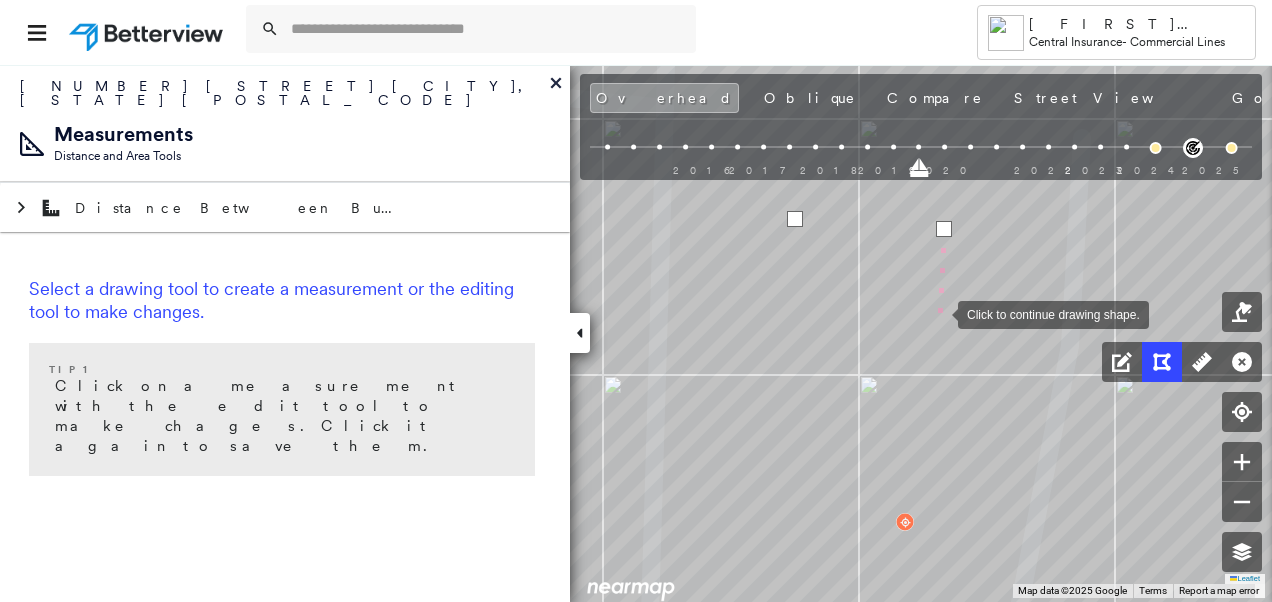 click at bounding box center (938, 313) 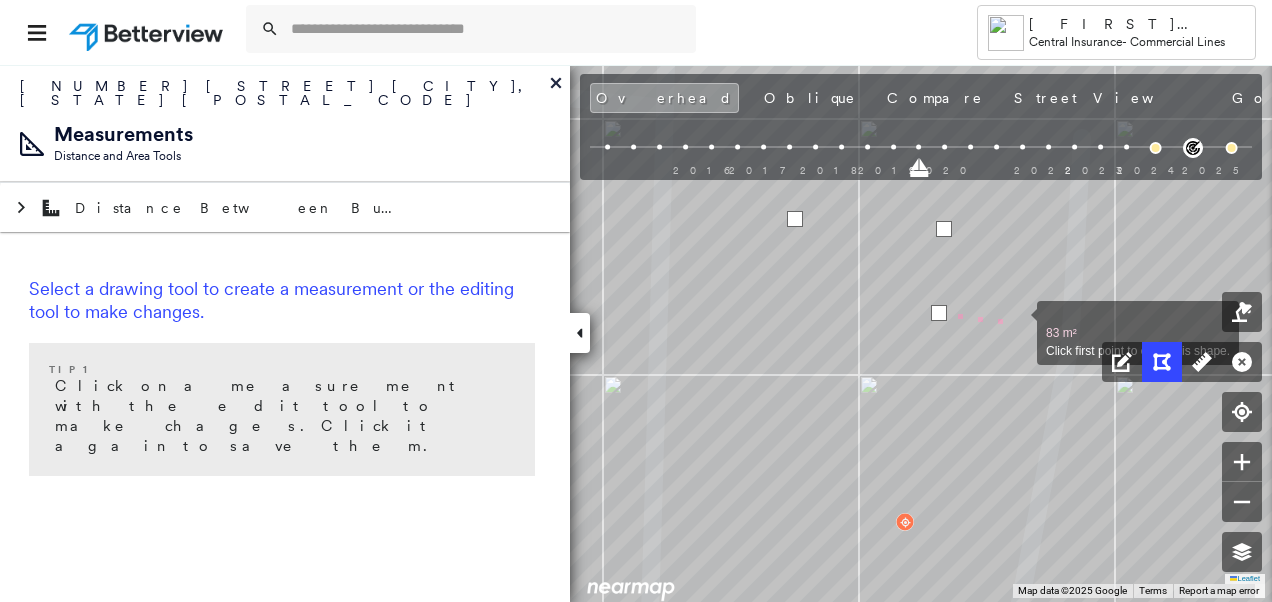 click at bounding box center (1017, 322) 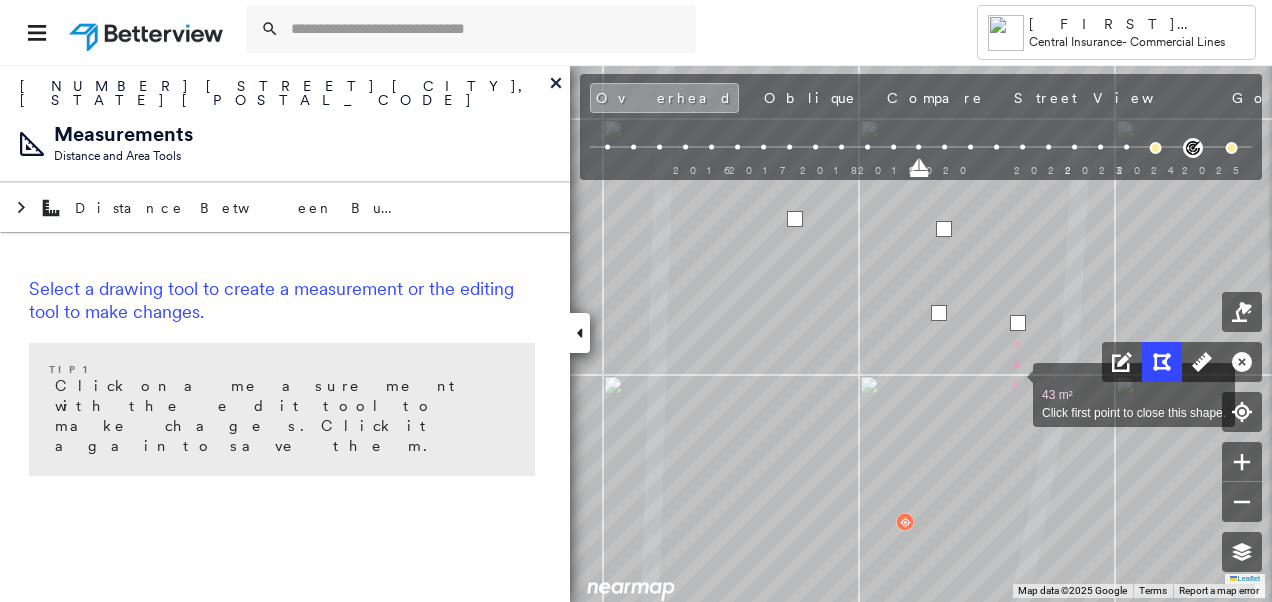 click at bounding box center (1013, 384) 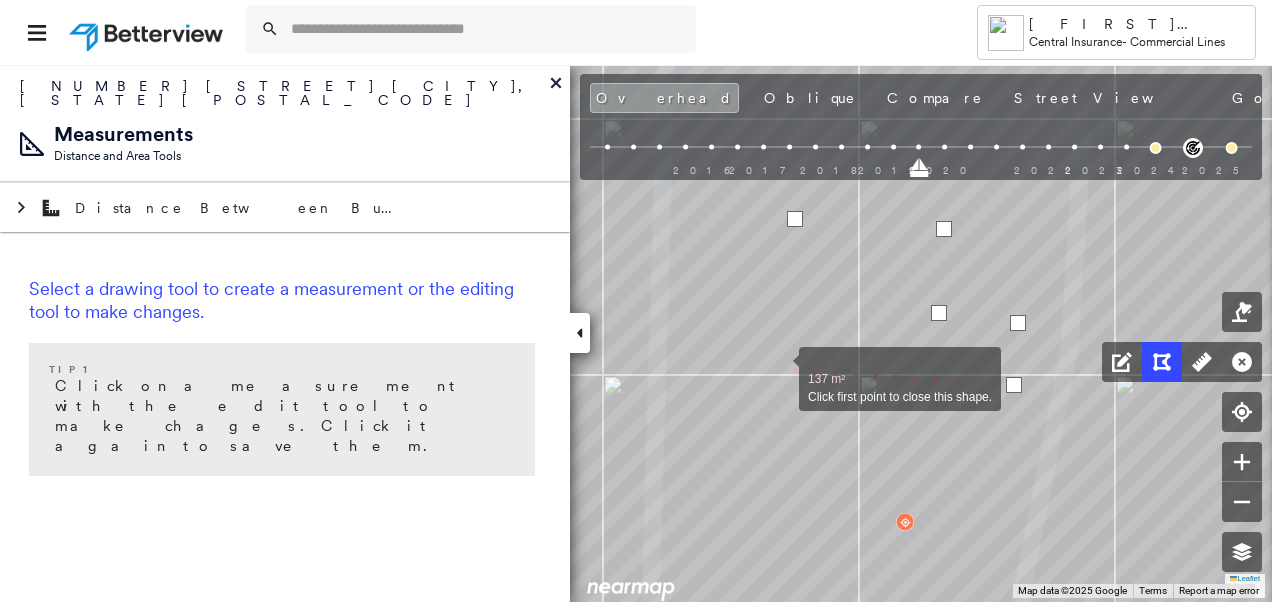 click at bounding box center [779, 368] 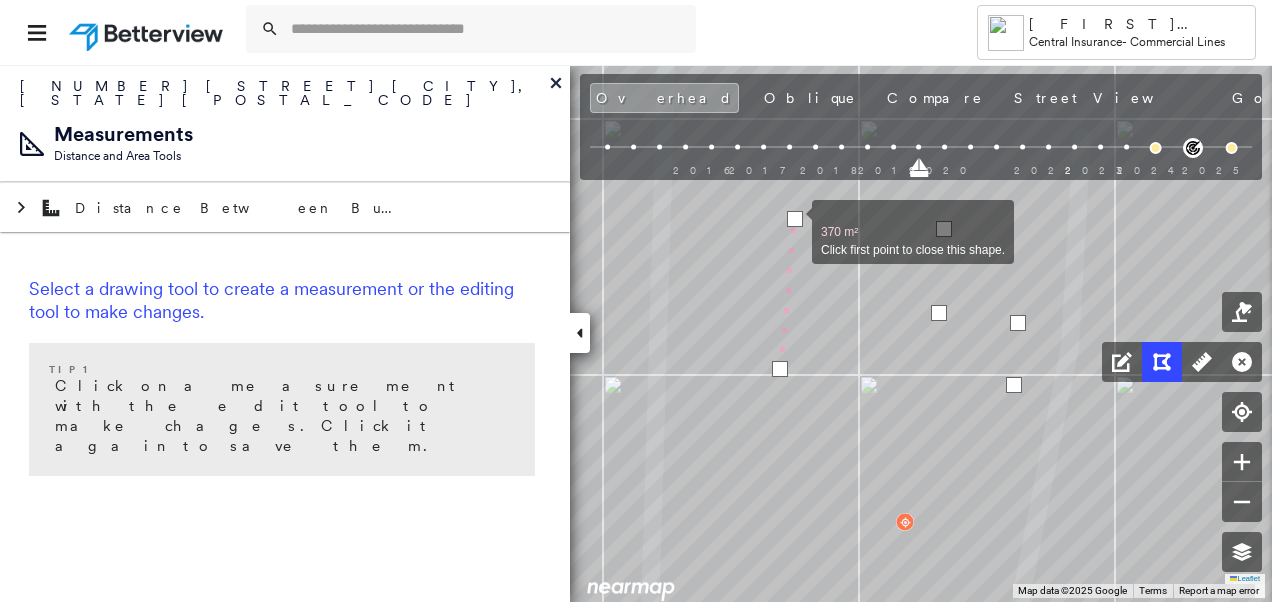 click at bounding box center (795, 219) 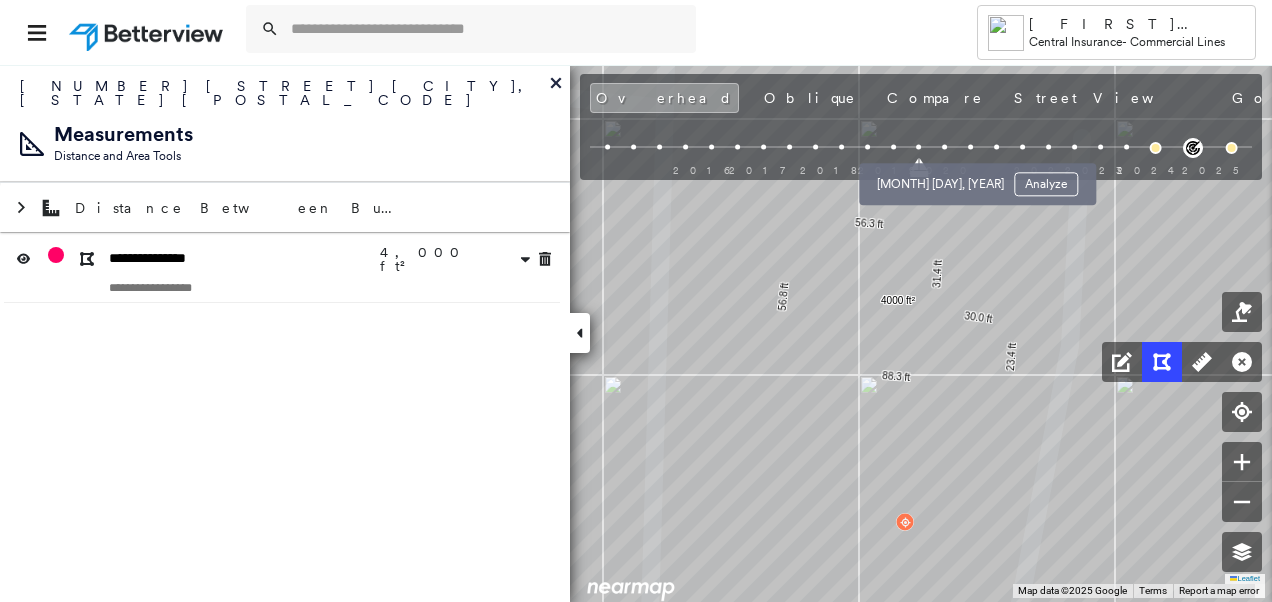 click at bounding box center (944, 147) 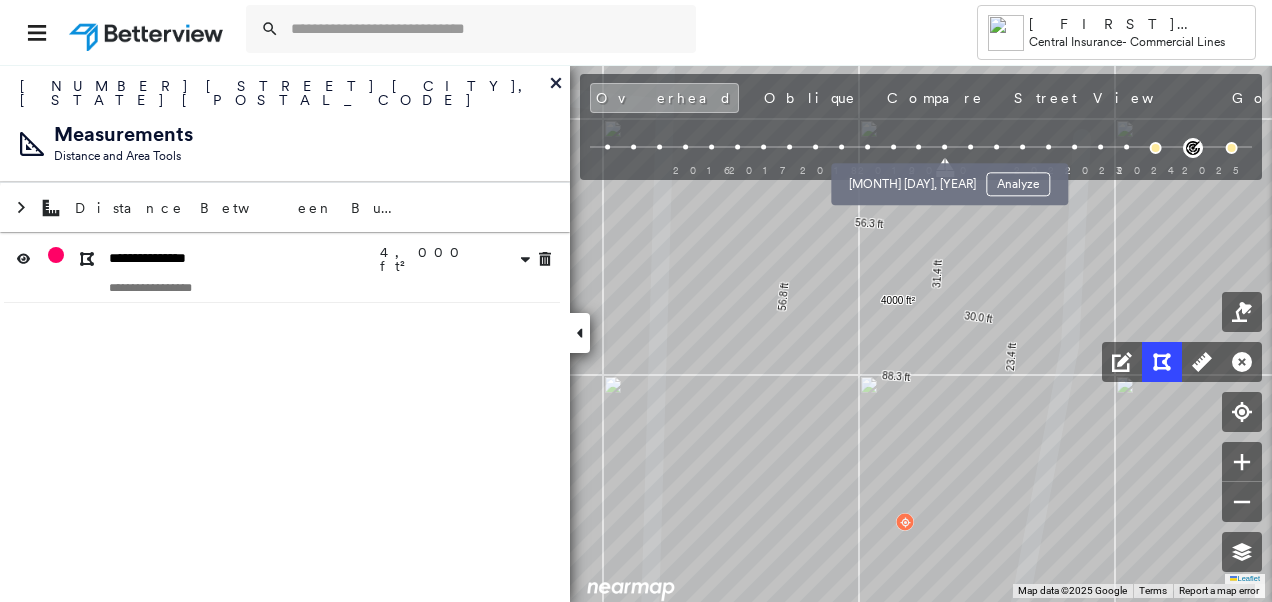 click at bounding box center [919, 147] 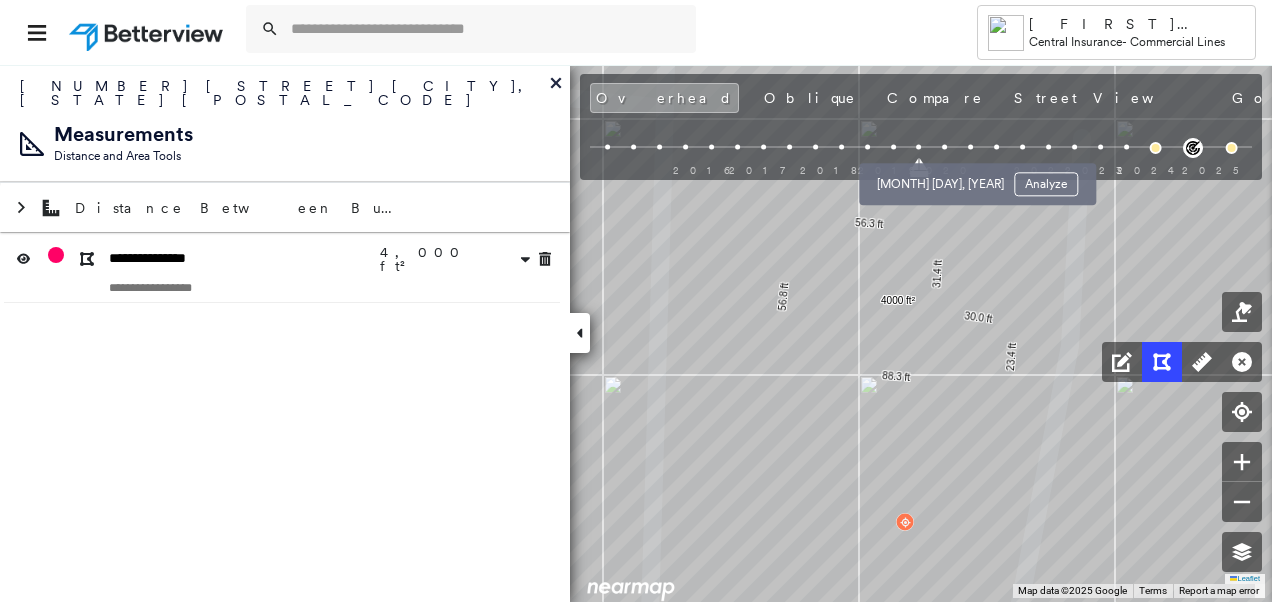 click at bounding box center (944, 147) 